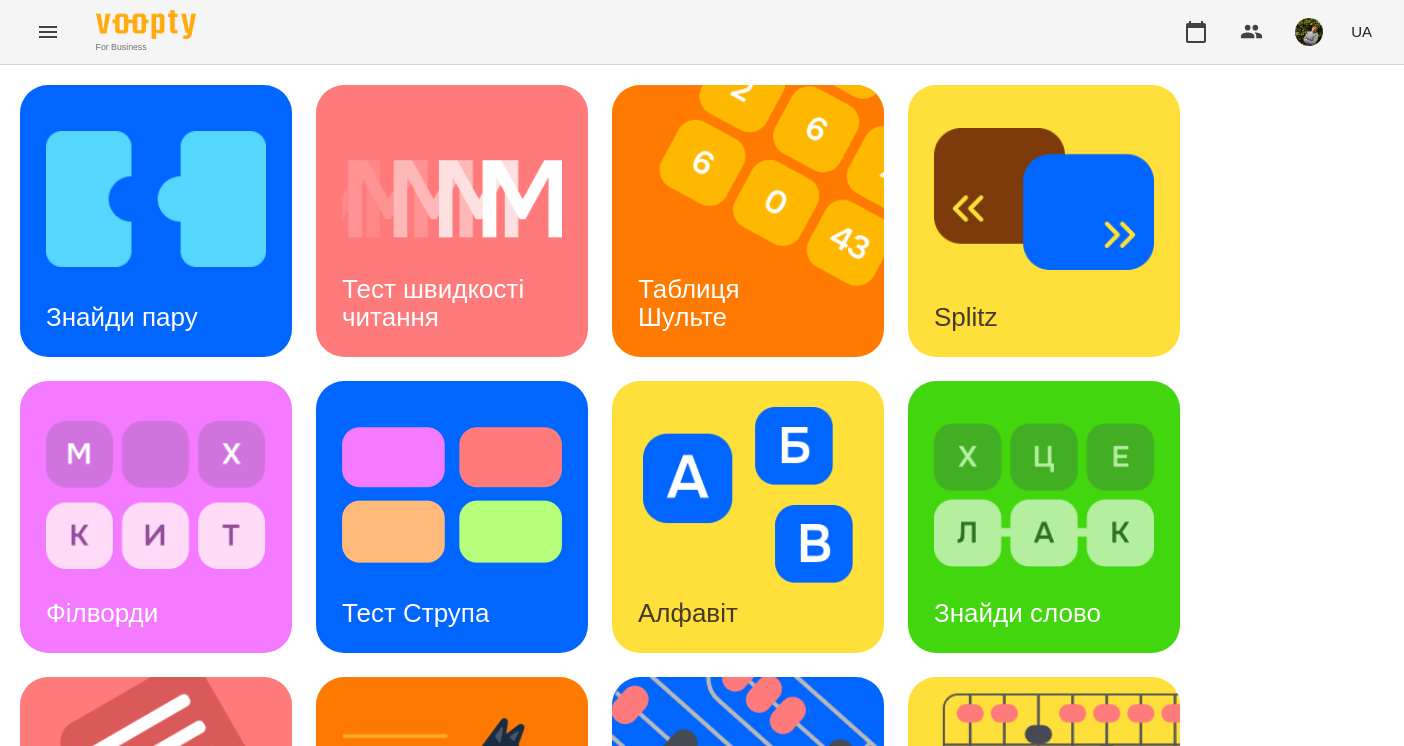 scroll, scrollTop: 0, scrollLeft: 0, axis: both 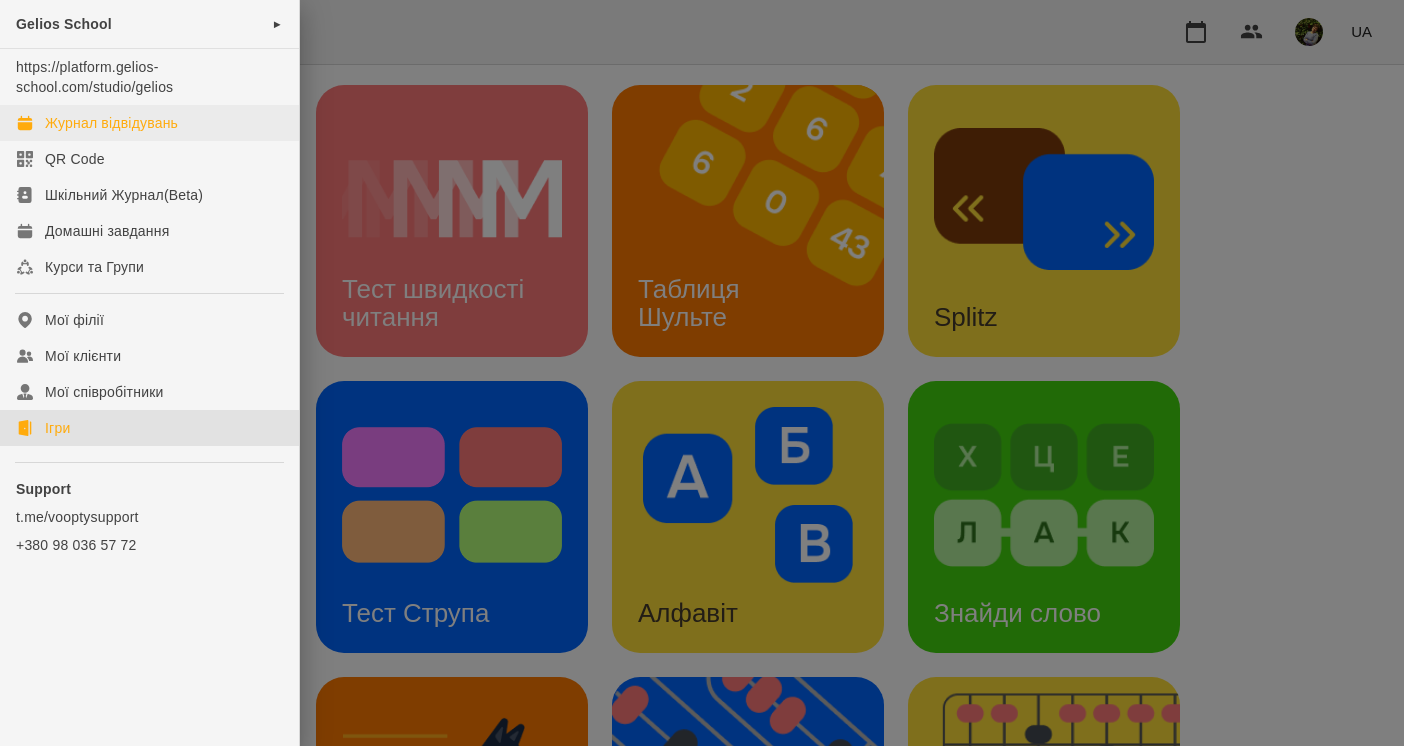 click on "Журнал відвідувань" at bounding box center (111, 123) 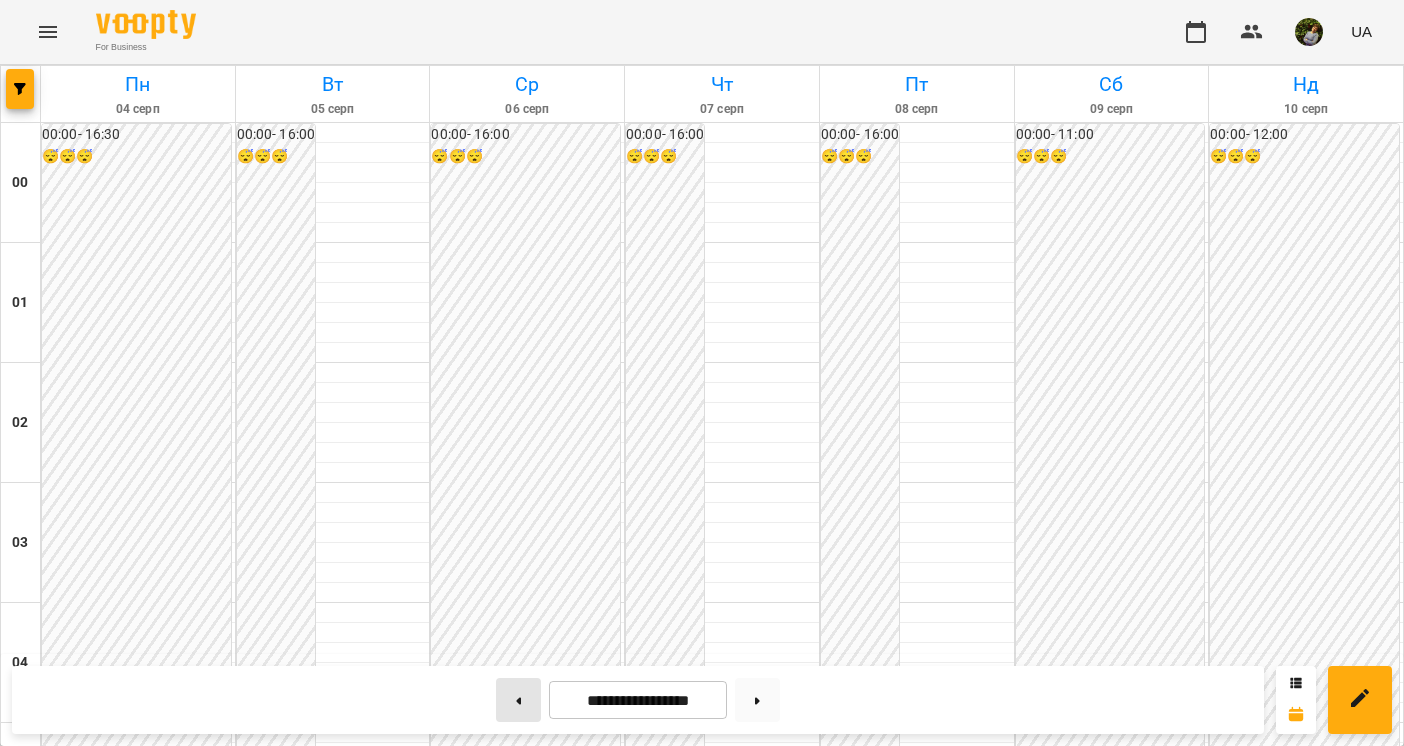 click at bounding box center (518, 700) 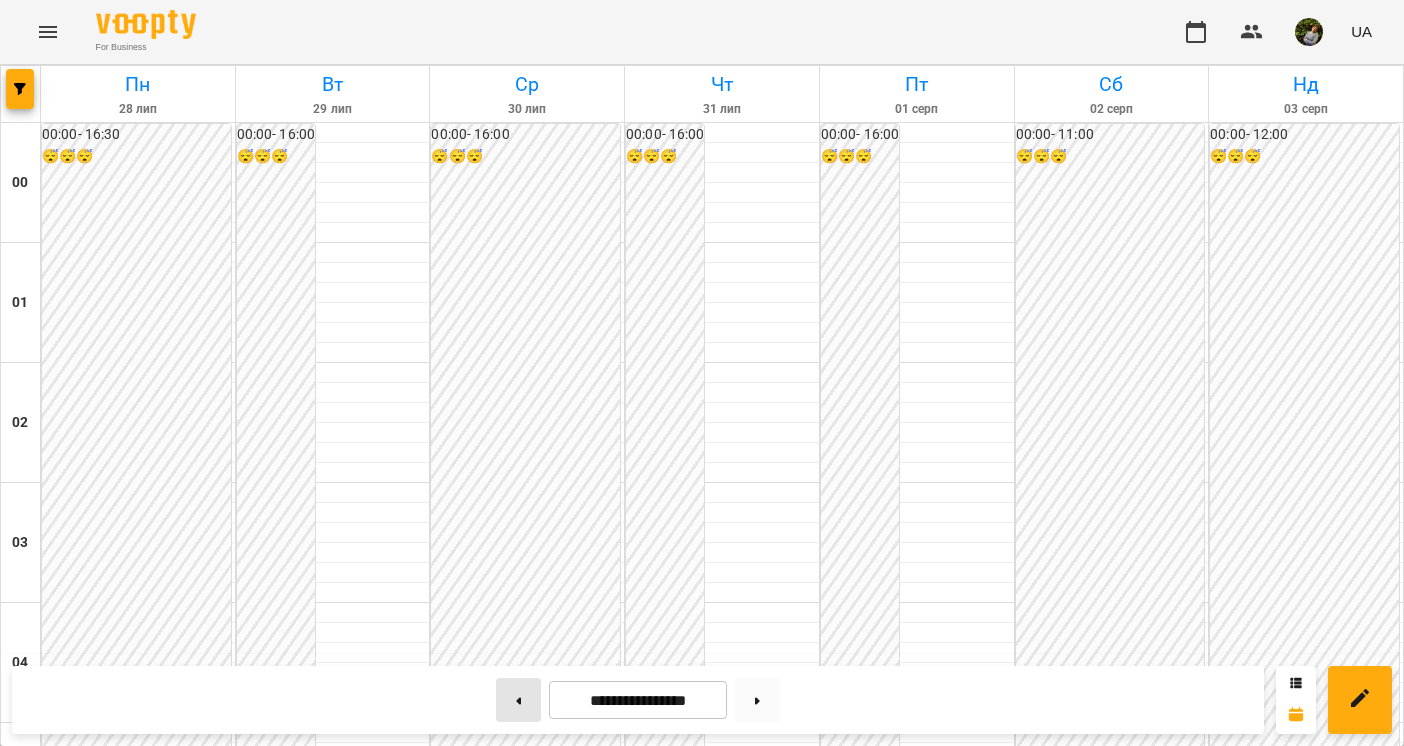 click at bounding box center (518, 700) 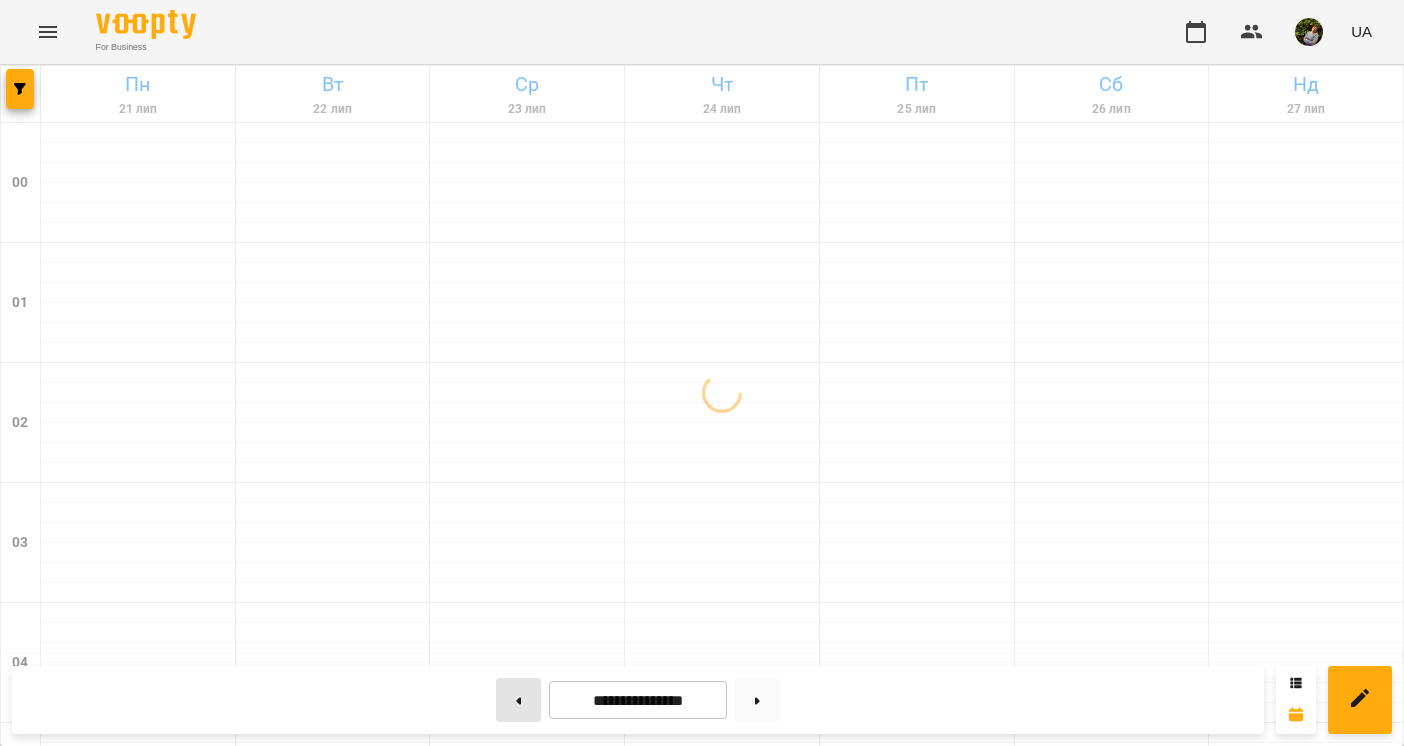 click at bounding box center [518, 700] 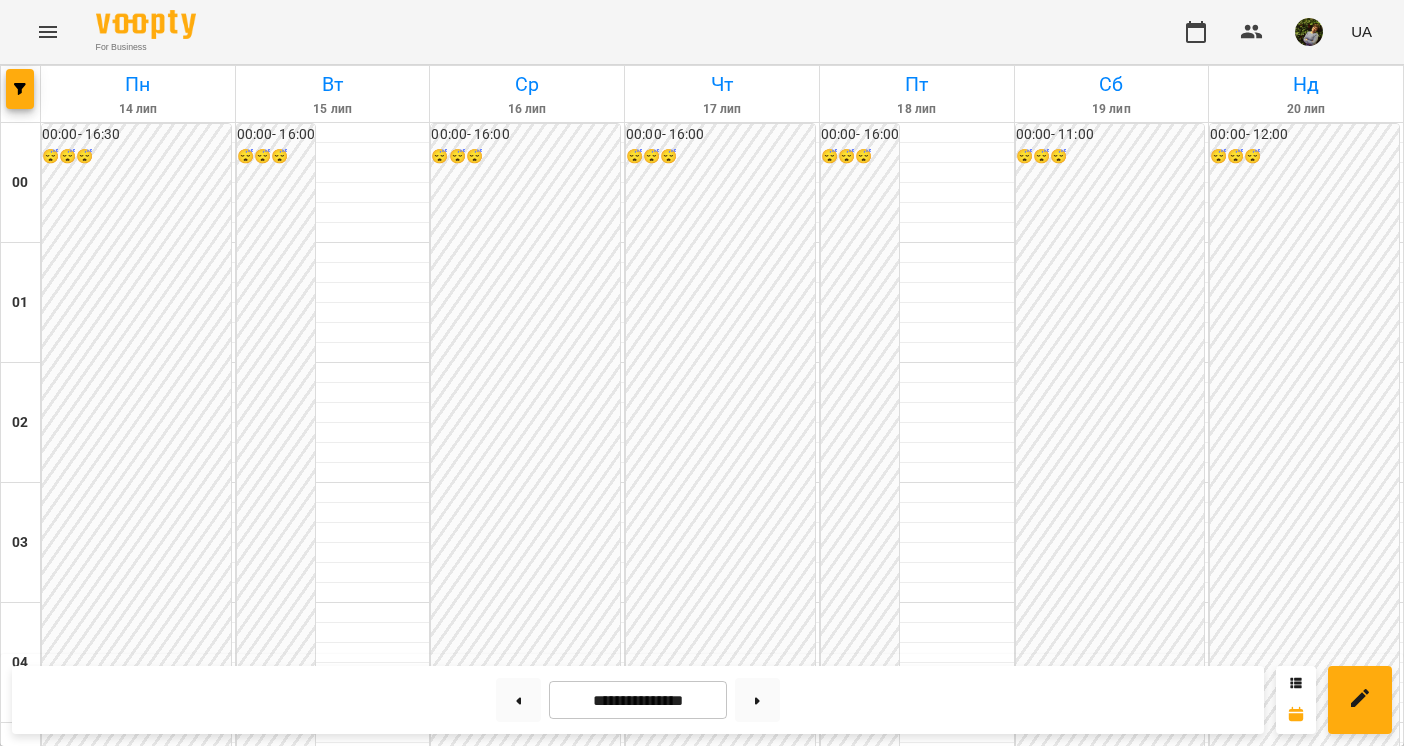 scroll, scrollTop: 1884, scrollLeft: 0, axis: vertical 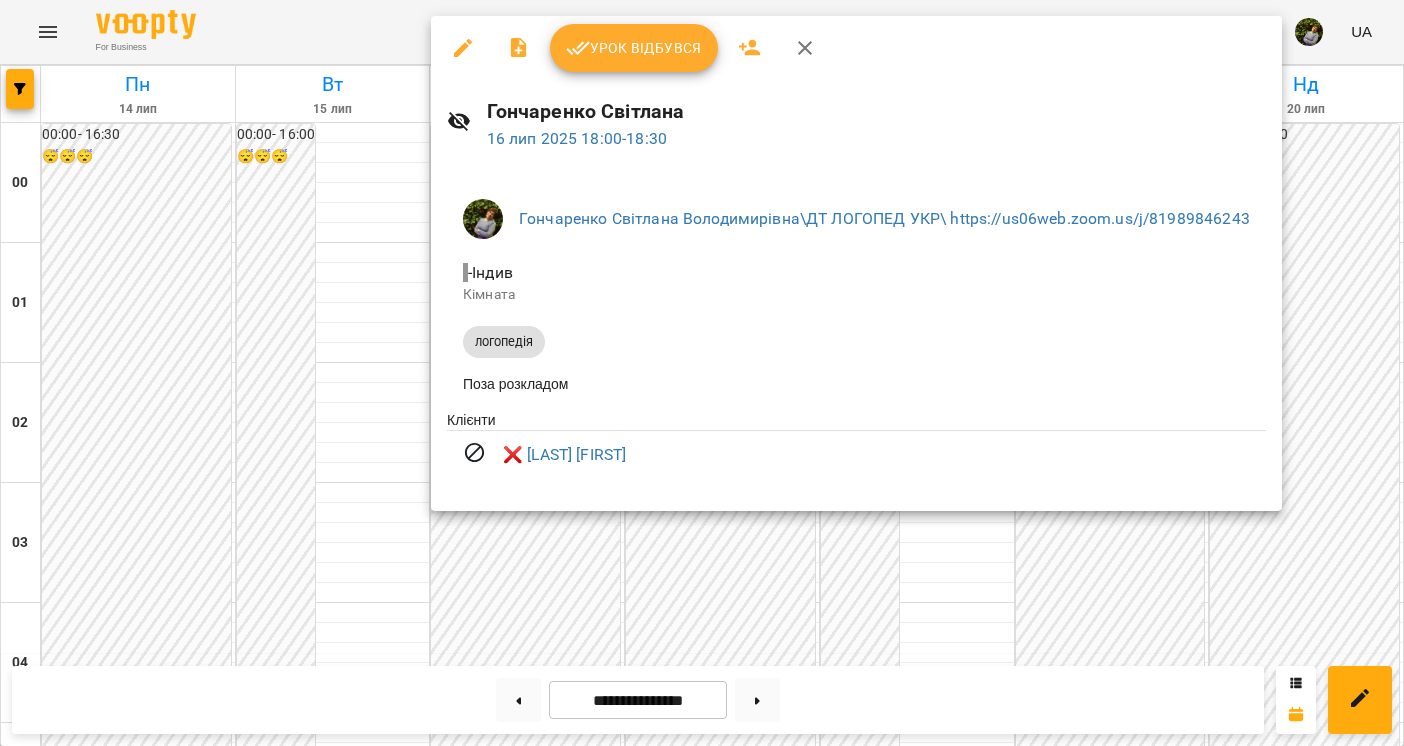 click at bounding box center (702, 373) 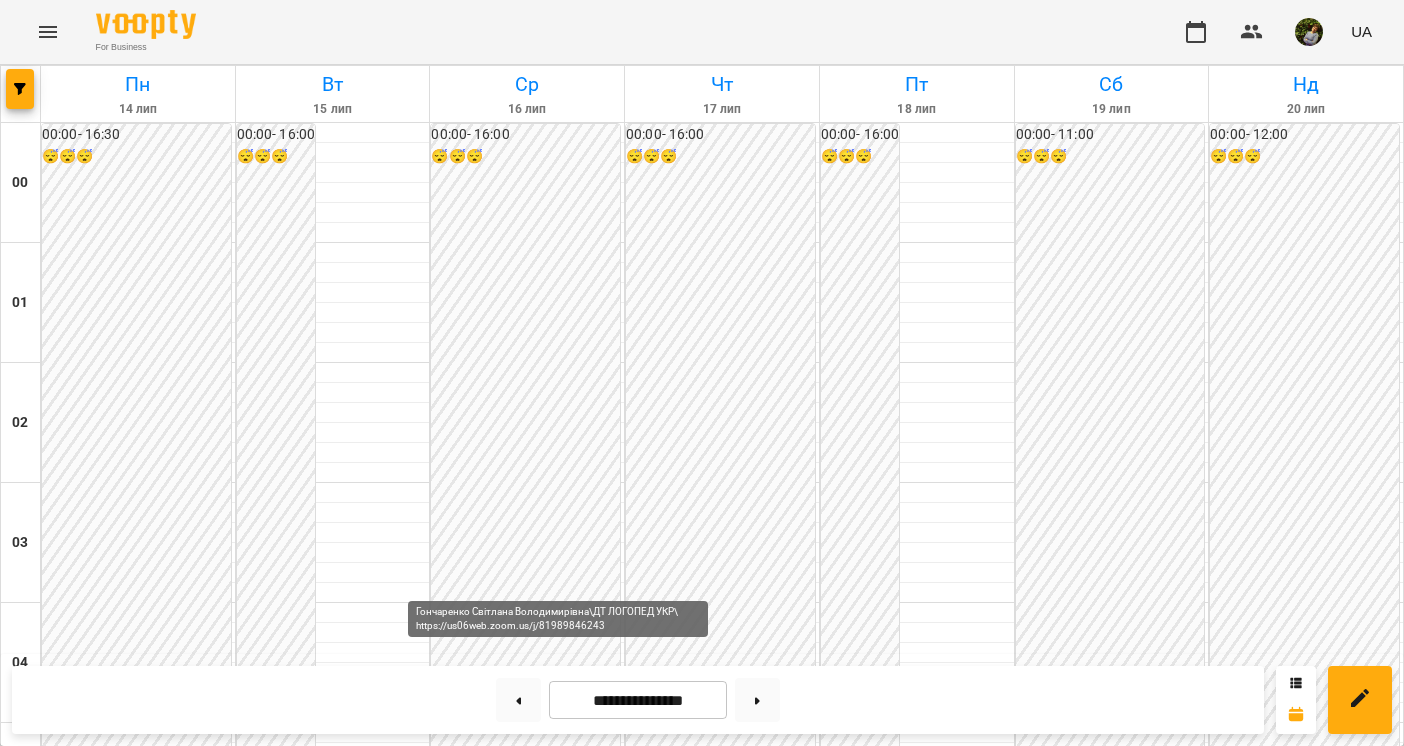 click 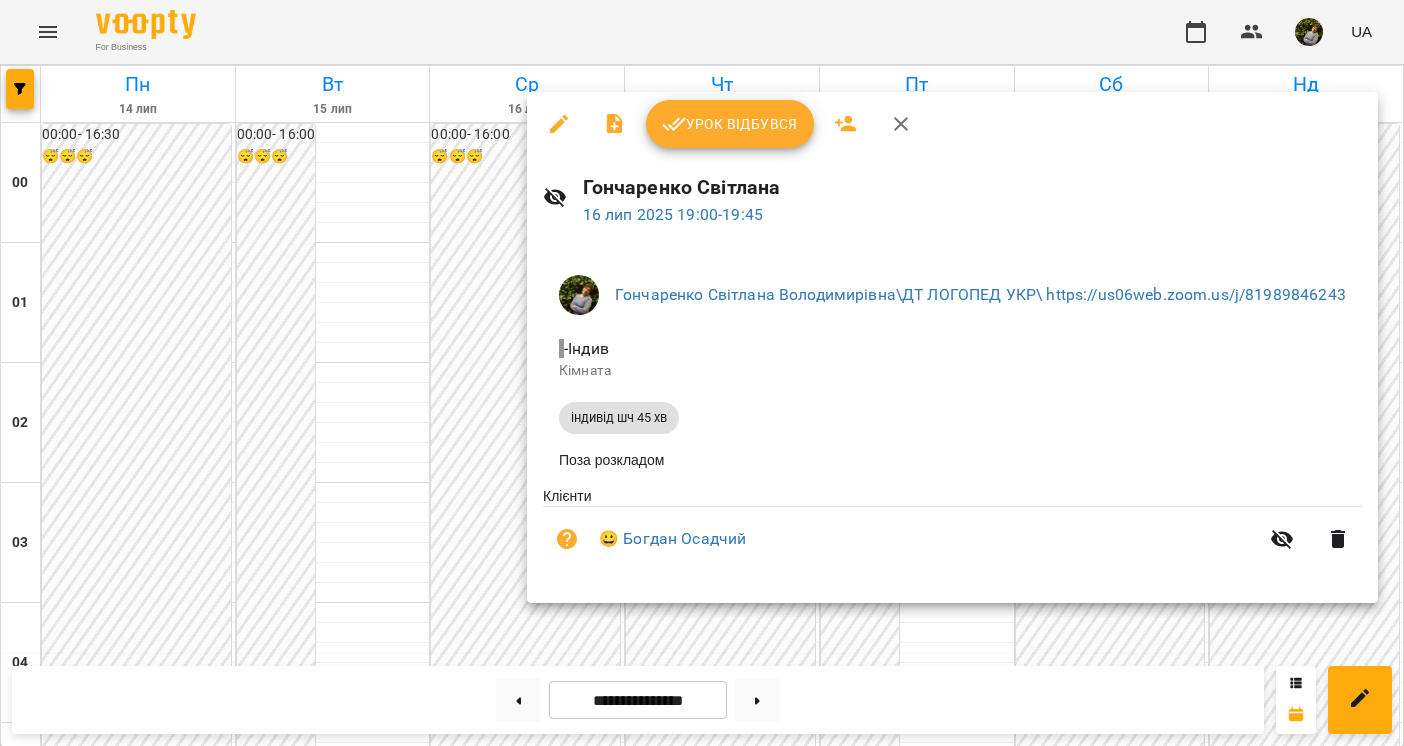 click at bounding box center [702, 373] 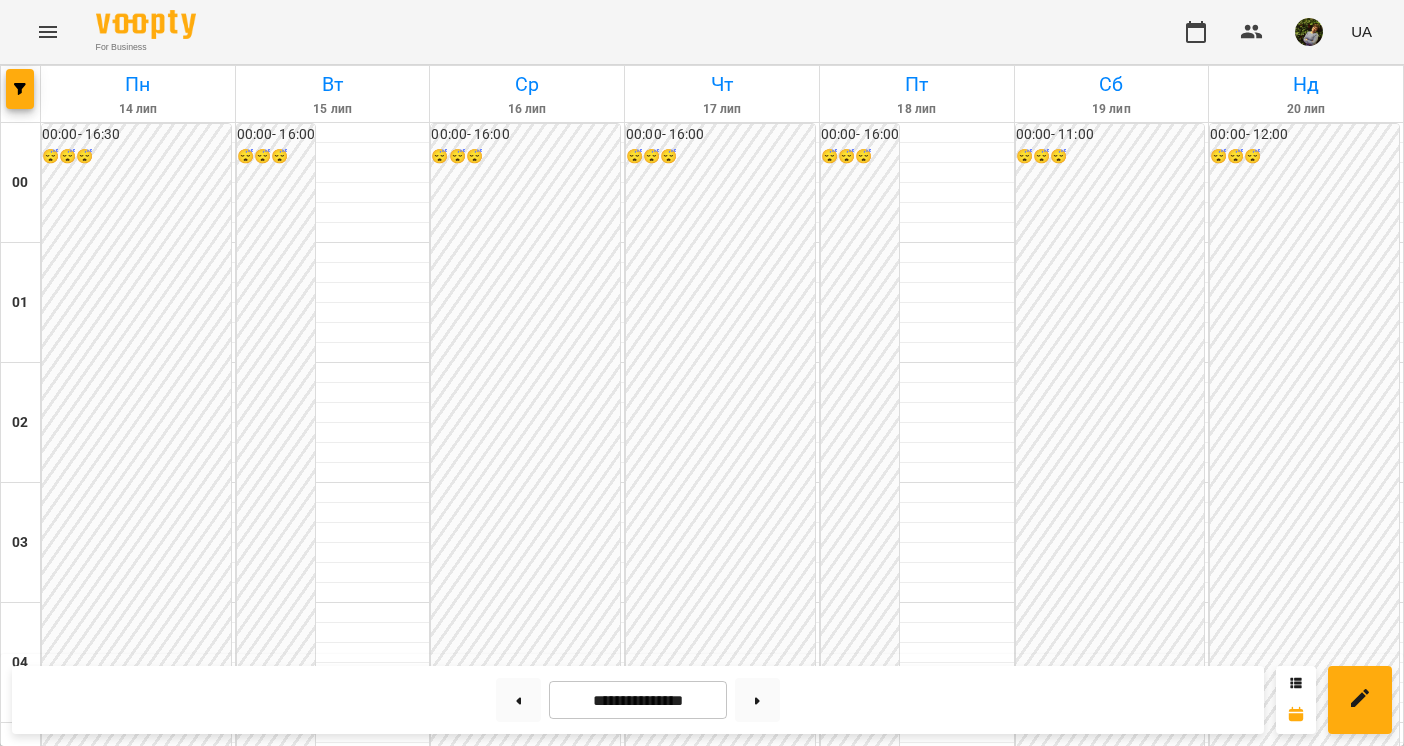 click at bounding box center [558, 2458] 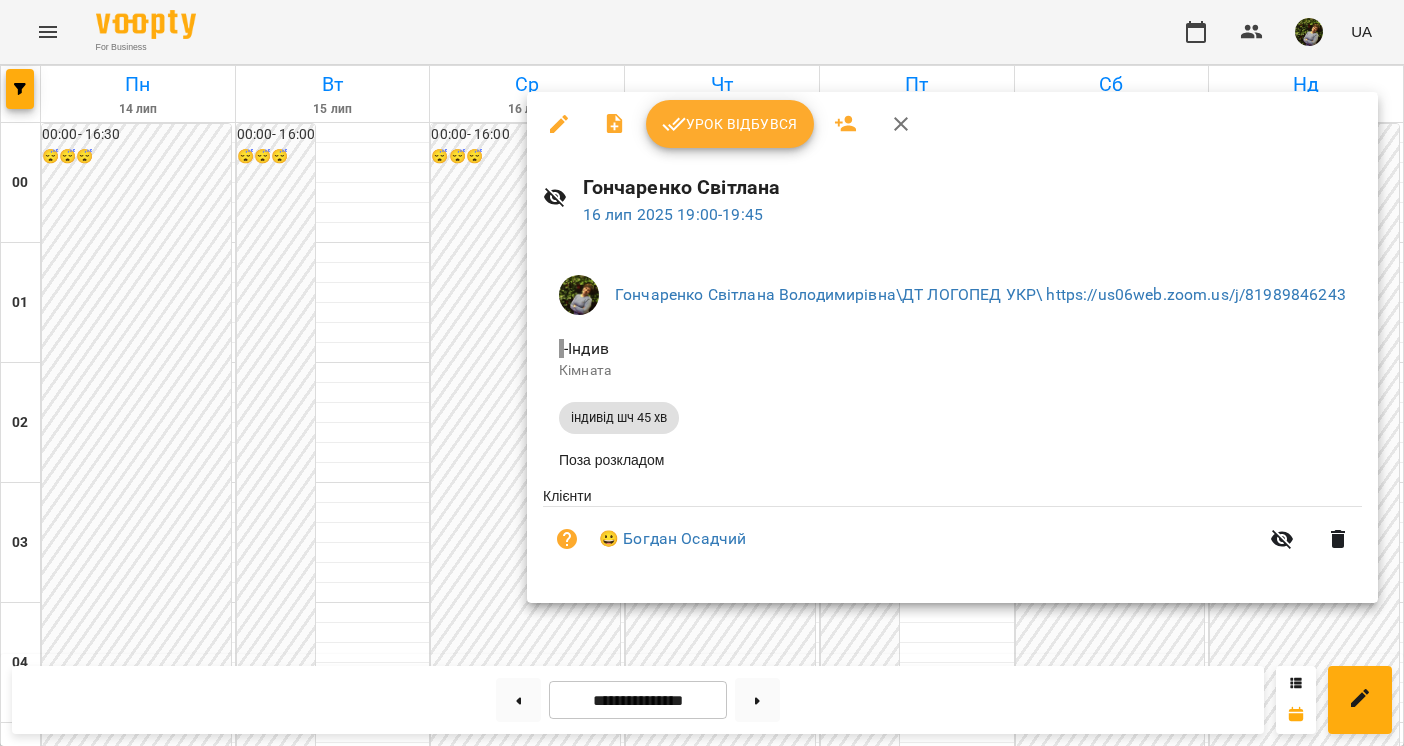 click at bounding box center (702, 373) 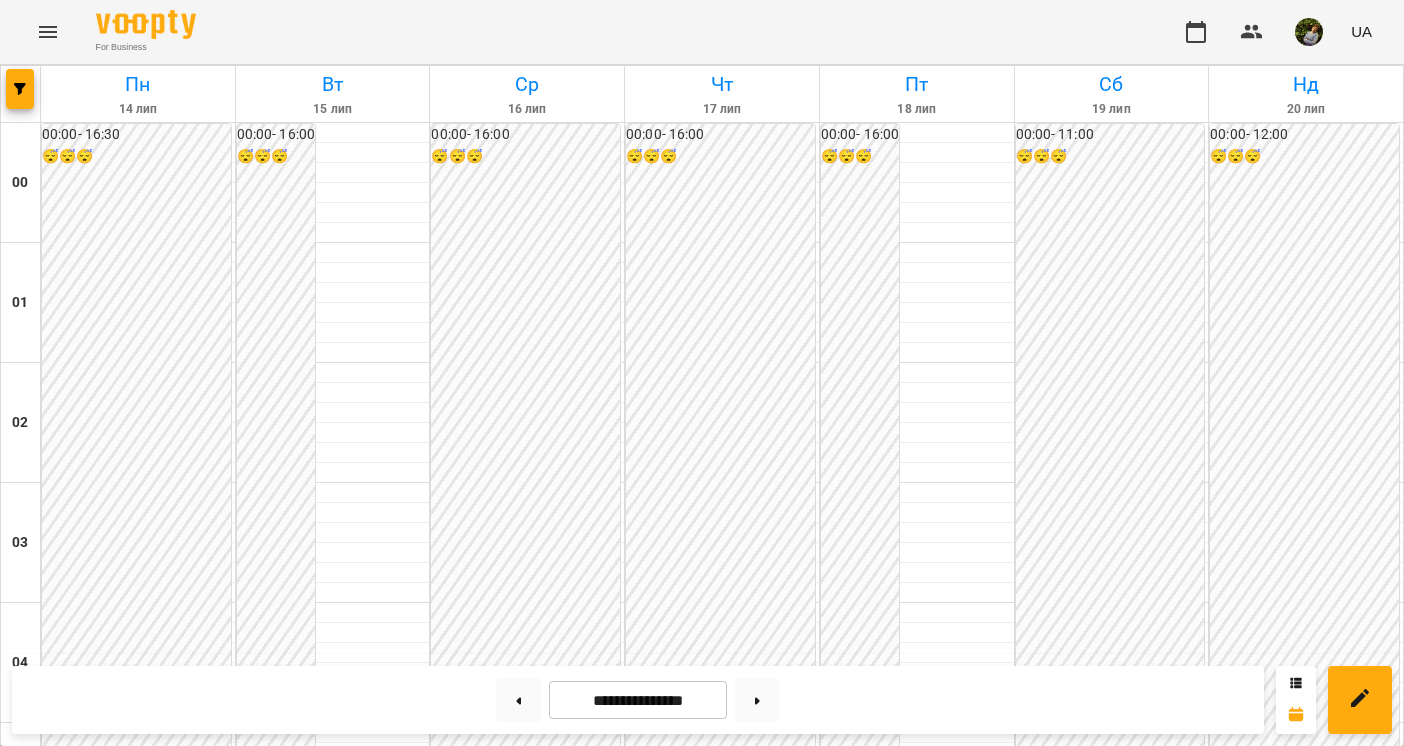 click on "18:45" at bounding box center [479, 2404] 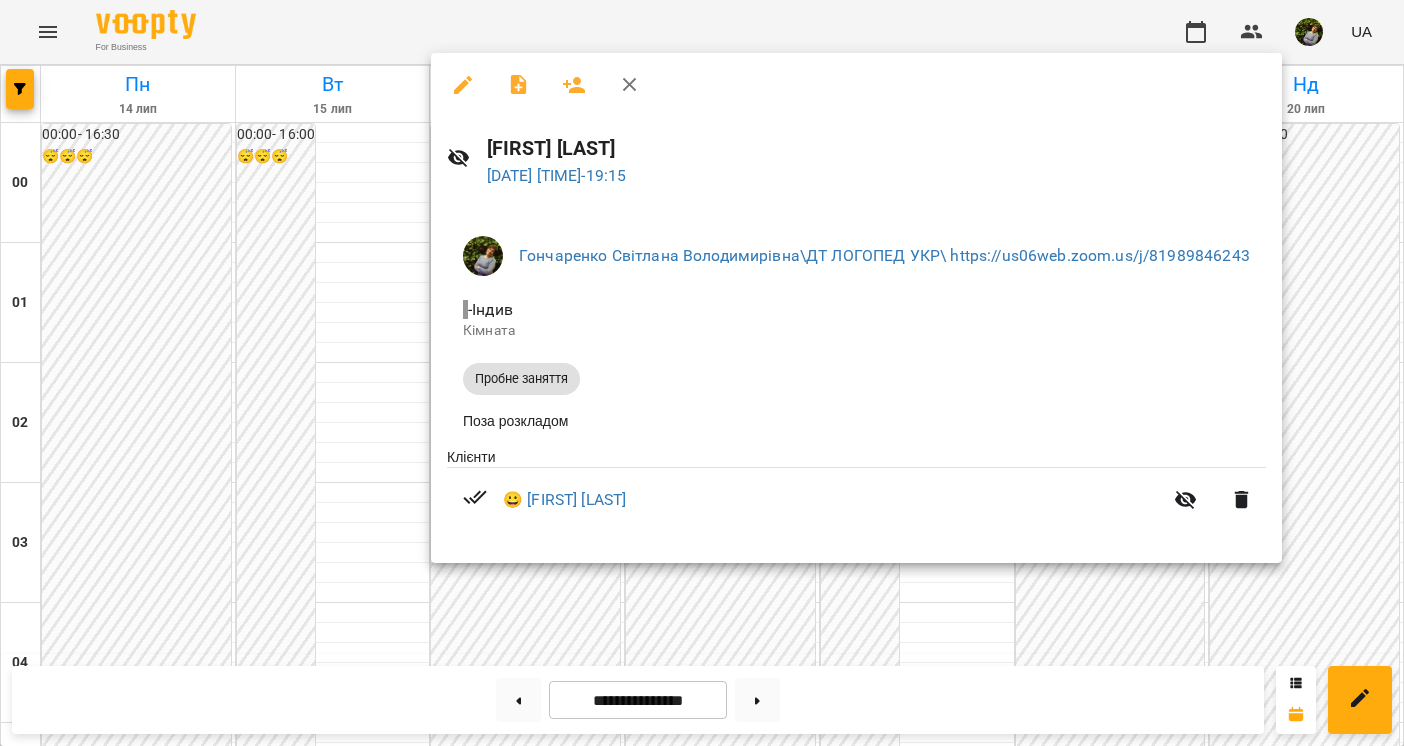 click at bounding box center [702, 373] 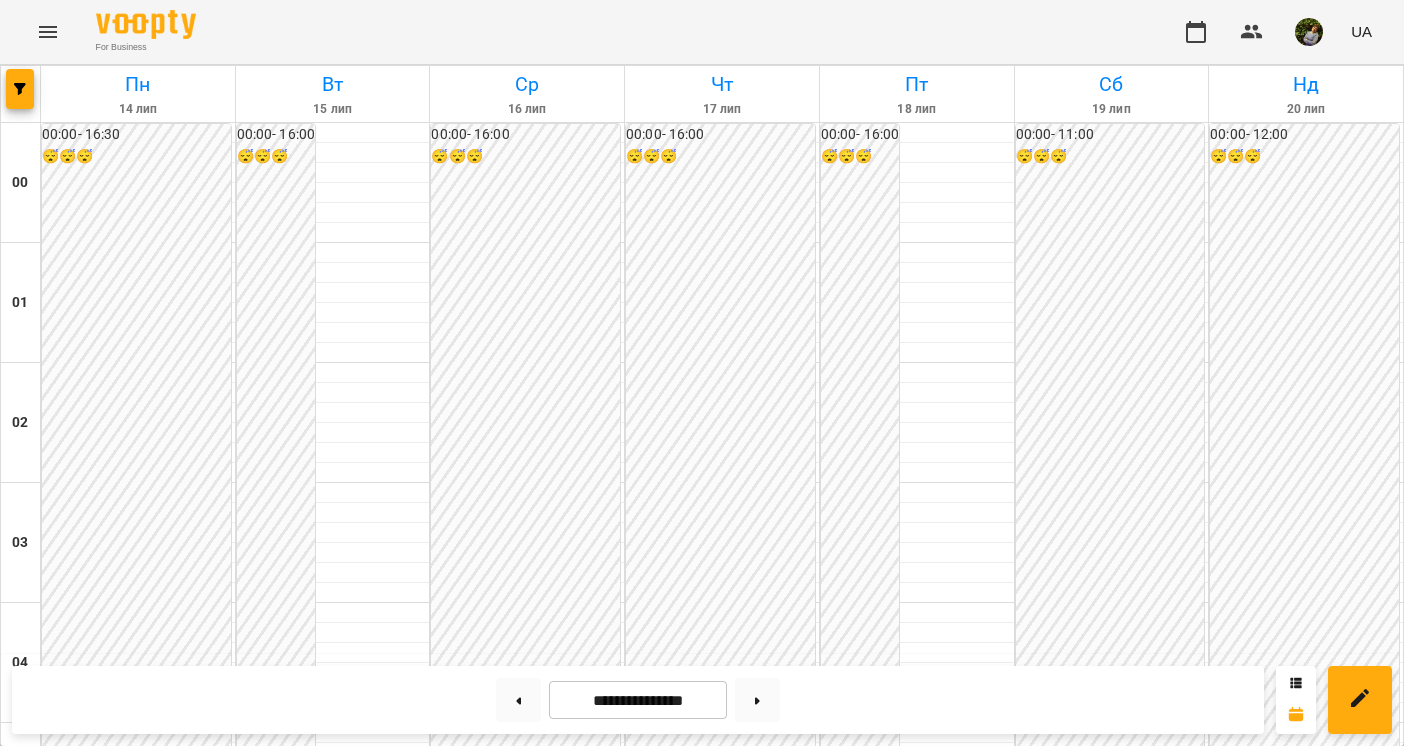 scroll, scrollTop: 2319, scrollLeft: 0, axis: vertical 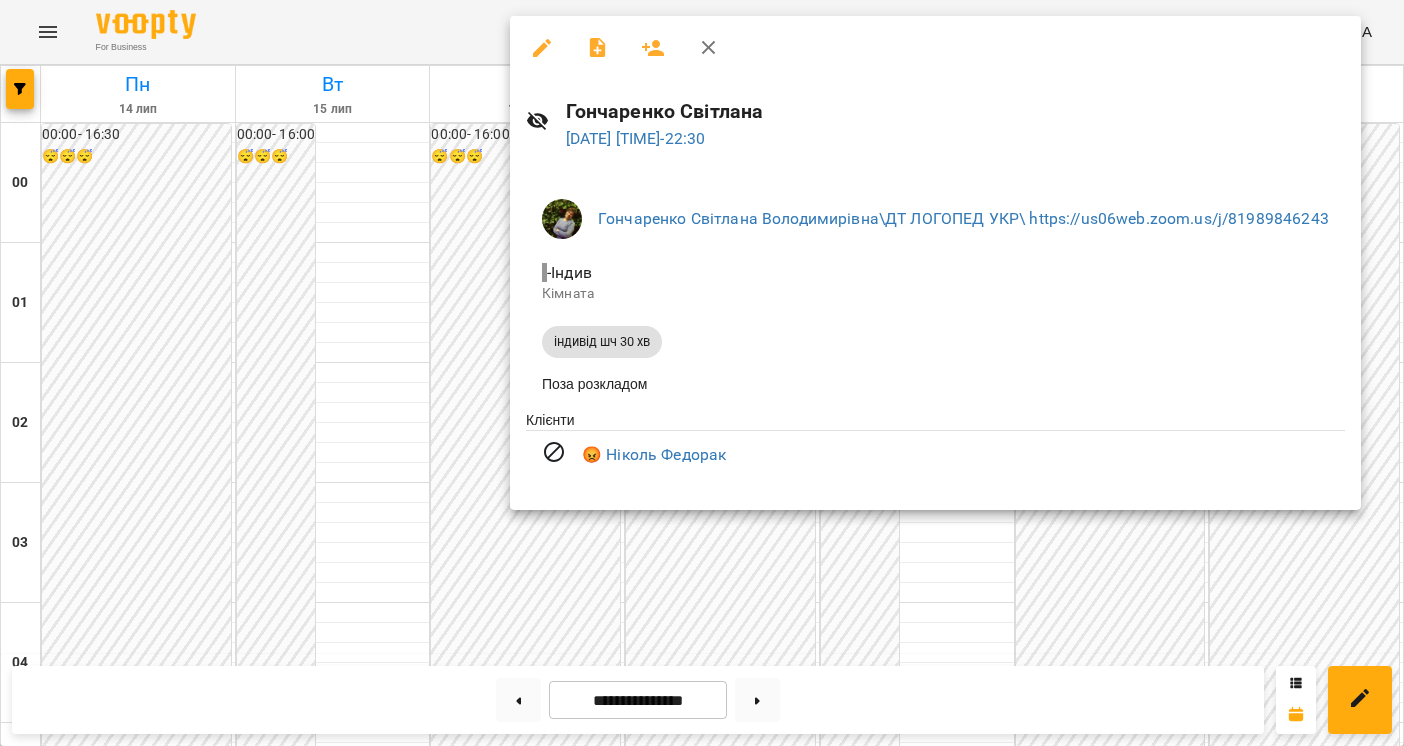 click at bounding box center (702, 373) 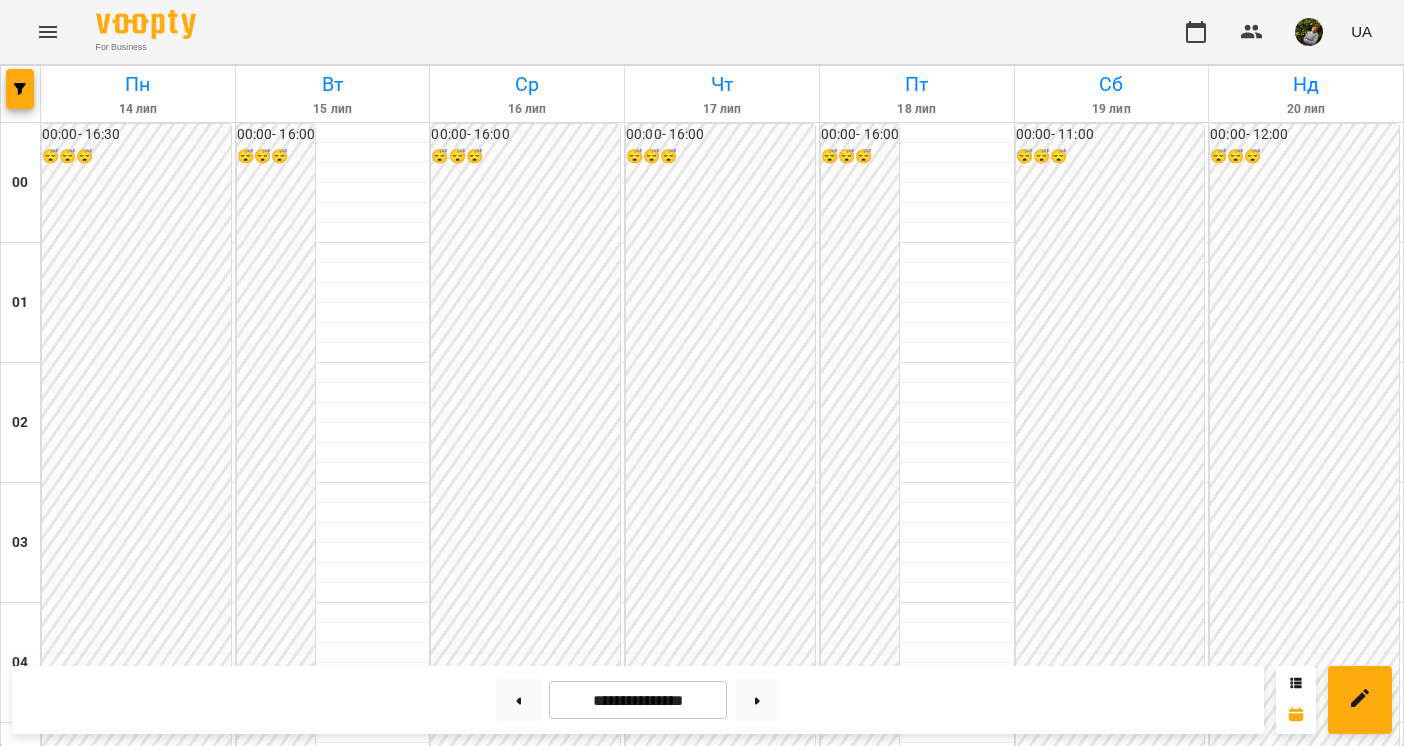 scroll, scrollTop: 0, scrollLeft: 0, axis: both 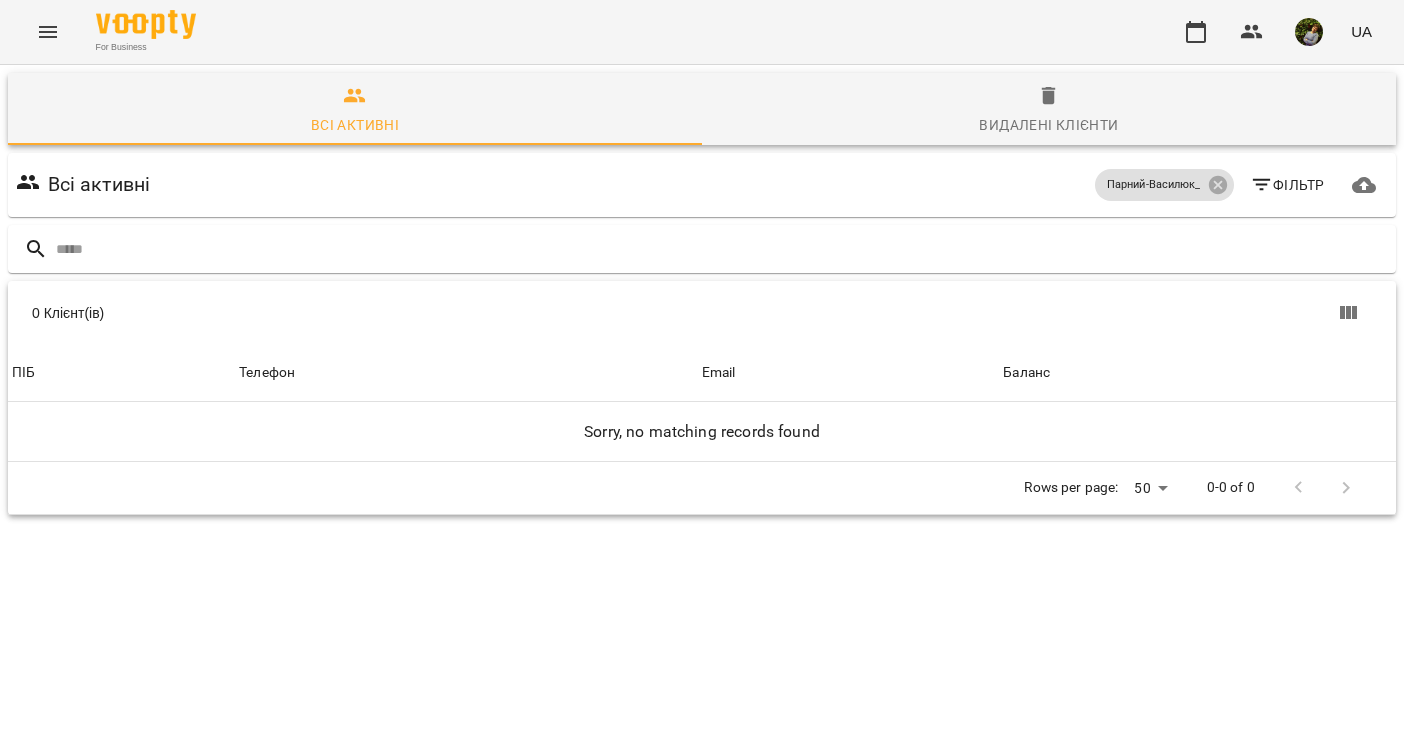 click 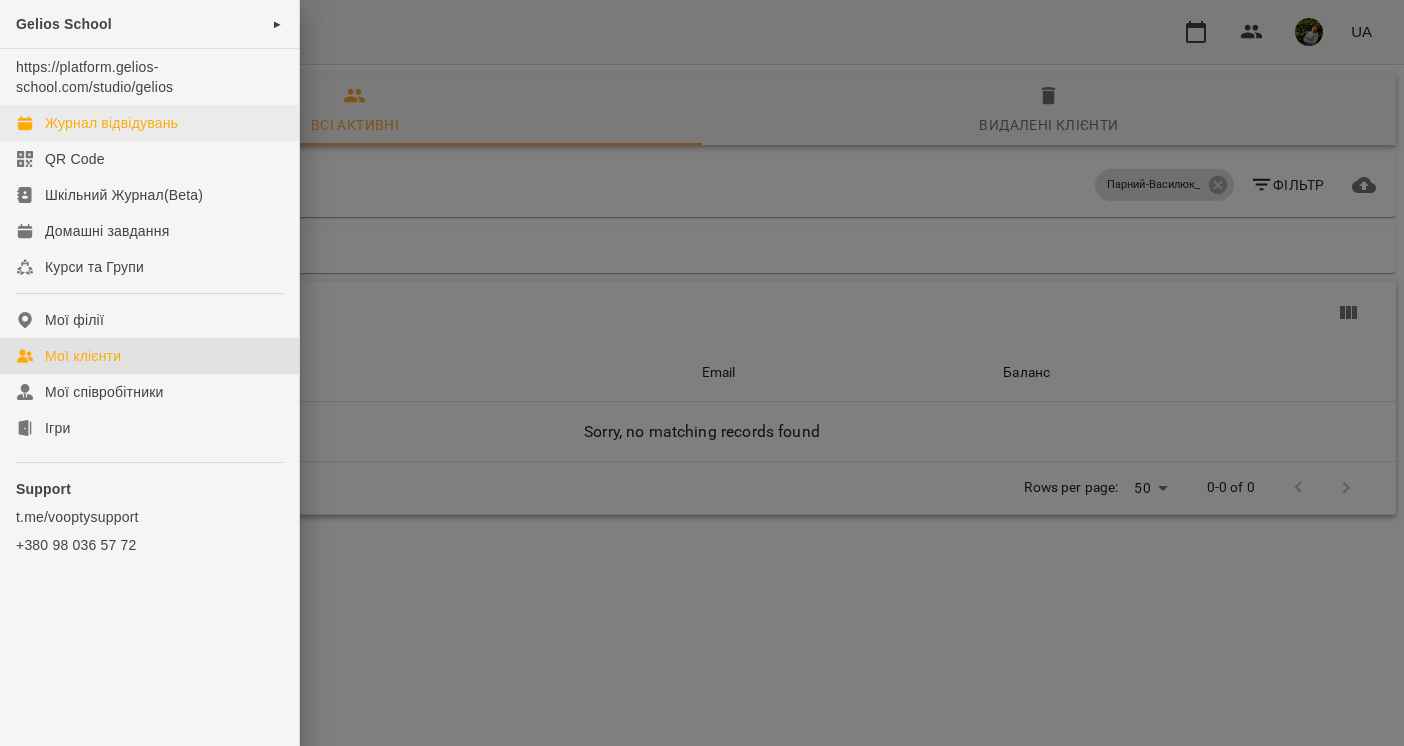 click on "Журнал відвідувань" at bounding box center [111, 123] 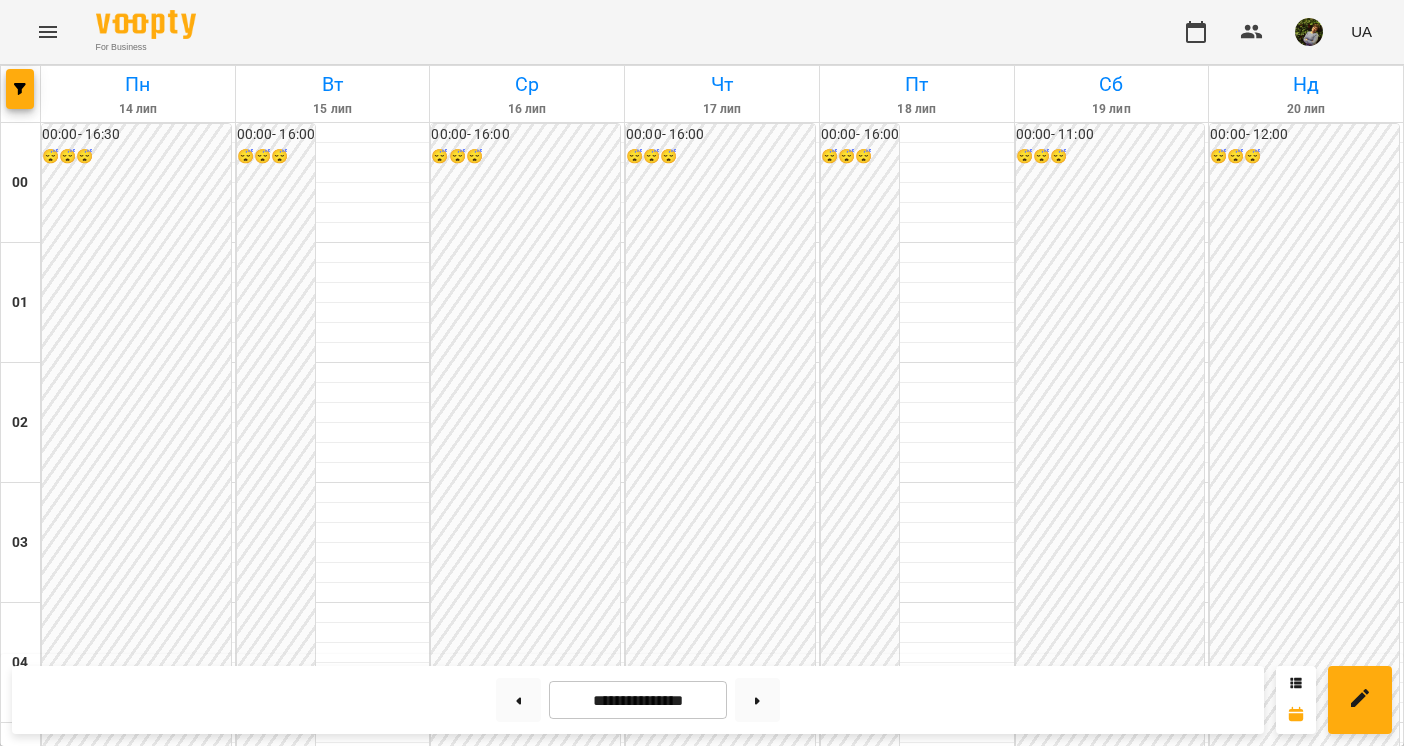 scroll, scrollTop: 2181, scrollLeft: 0, axis: vertical 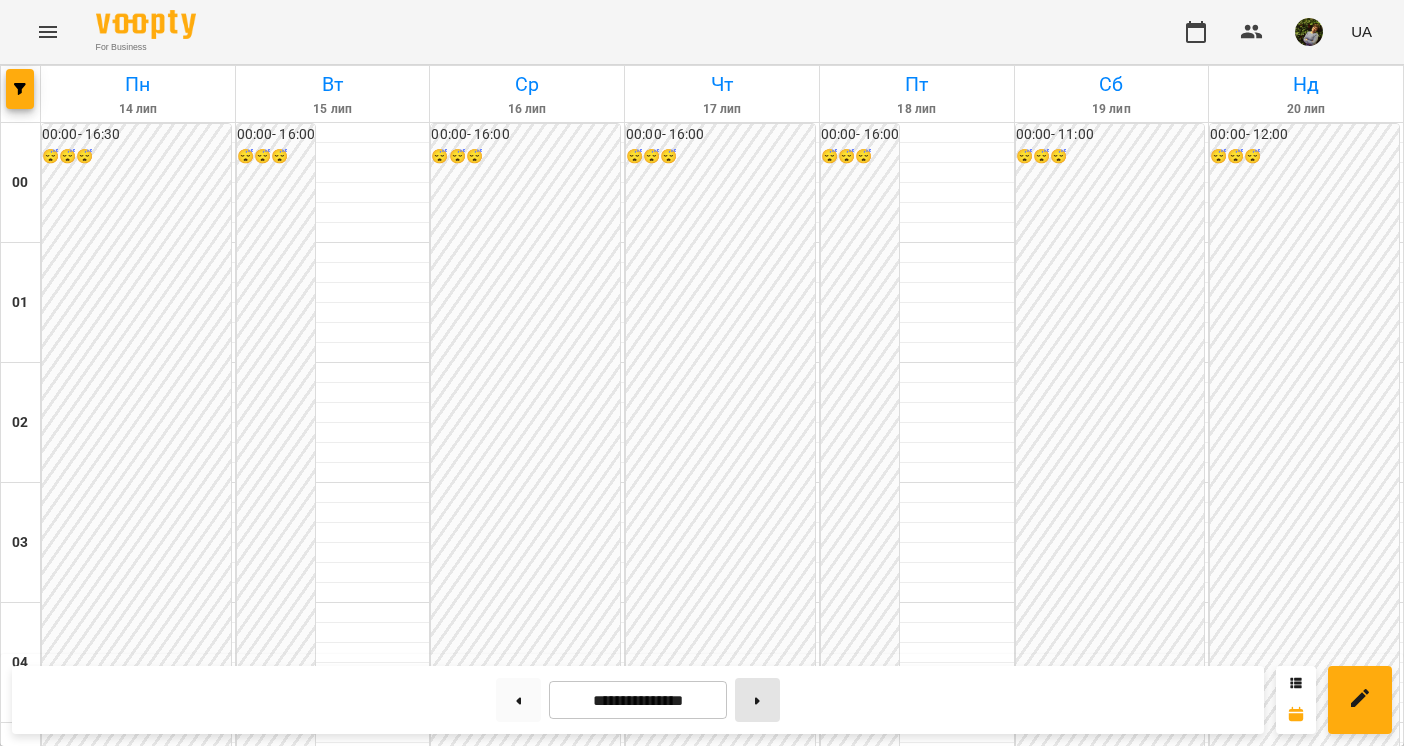 click at bounding box center (757, 700) 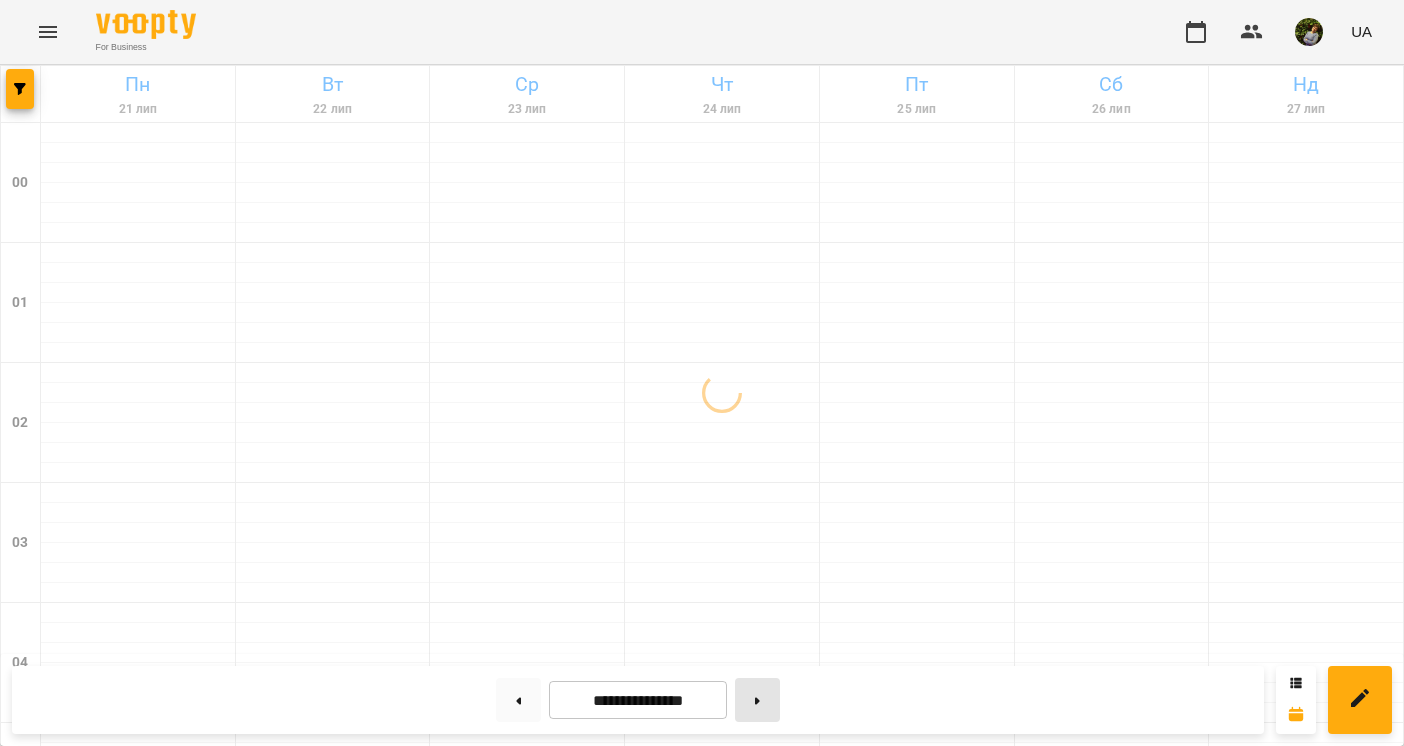 click at bounding box center (757, 700) 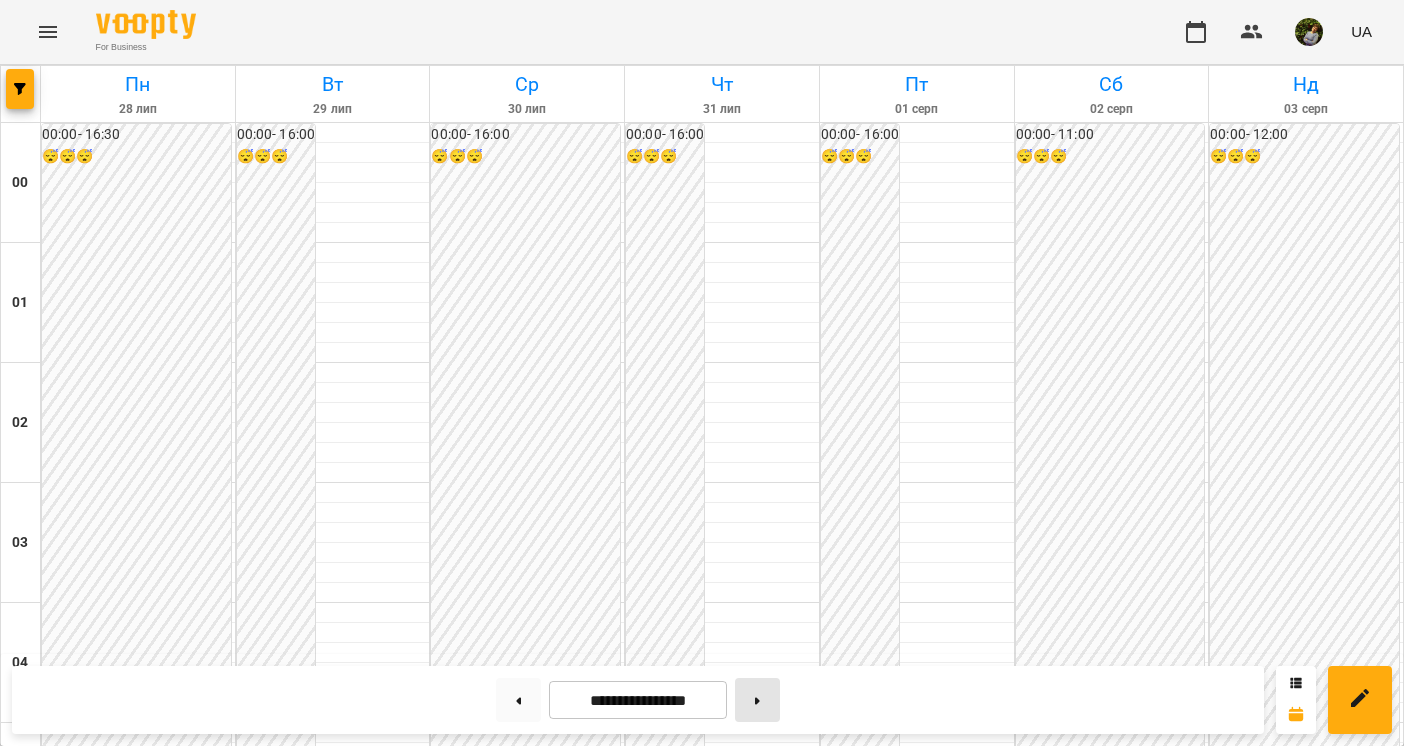 click at bounding box center (757, 700) 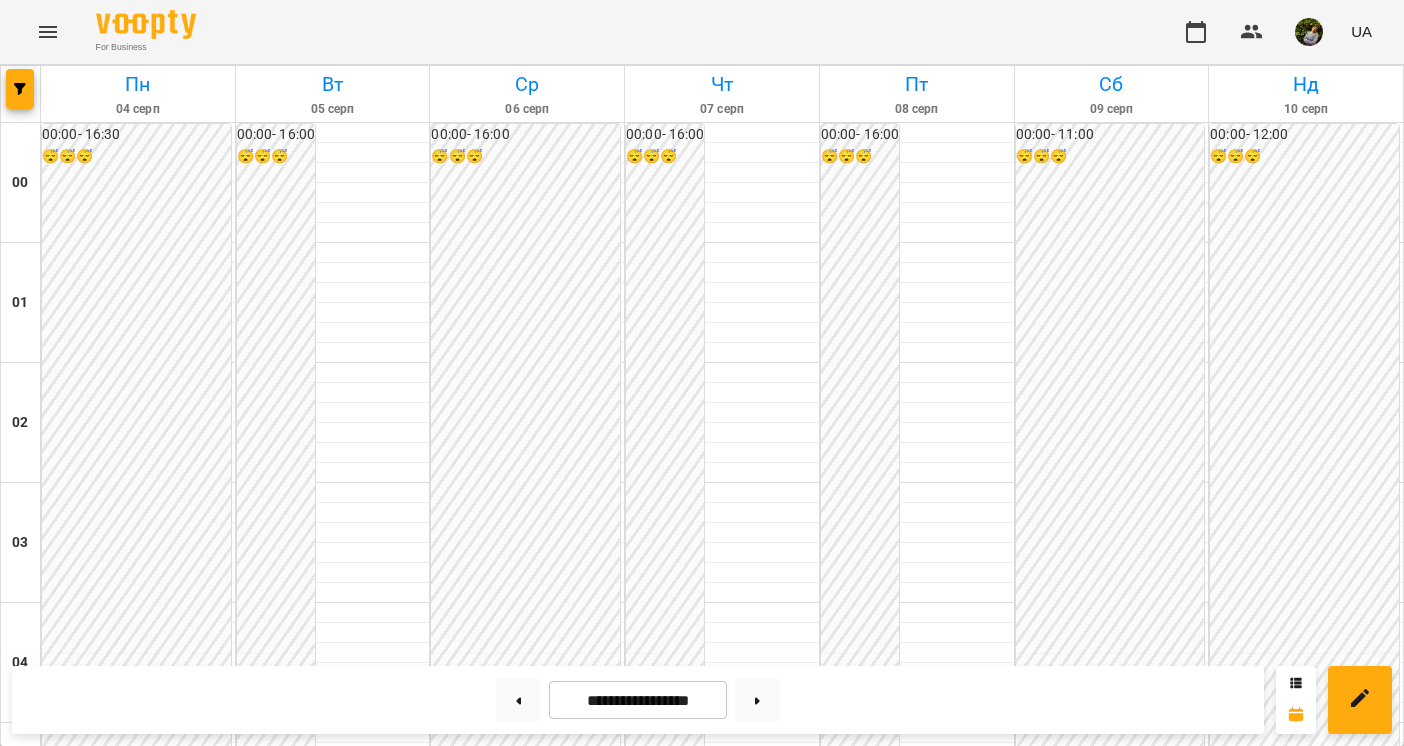 click on "20:00" at bounding box center [138, 2551] 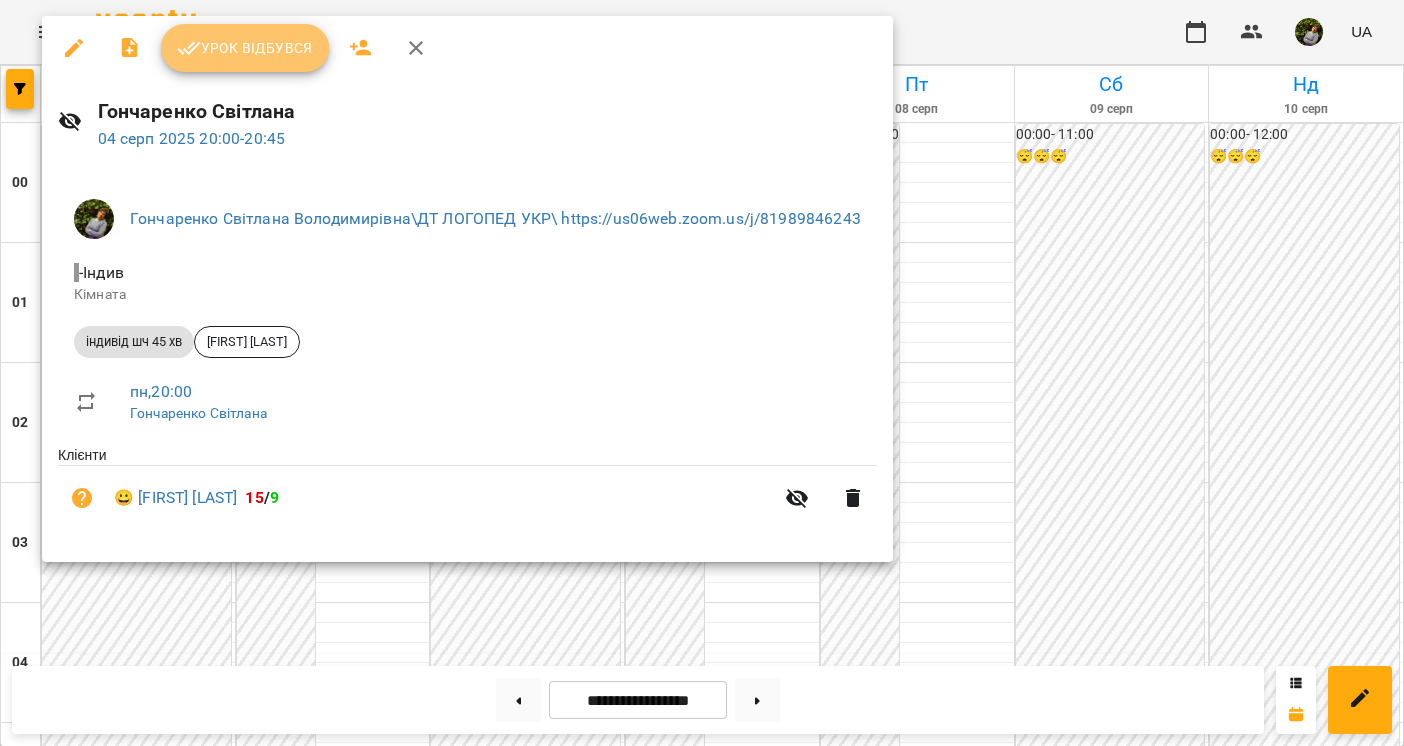 click on "Урок відбувся" at bounding box center (245, 48) 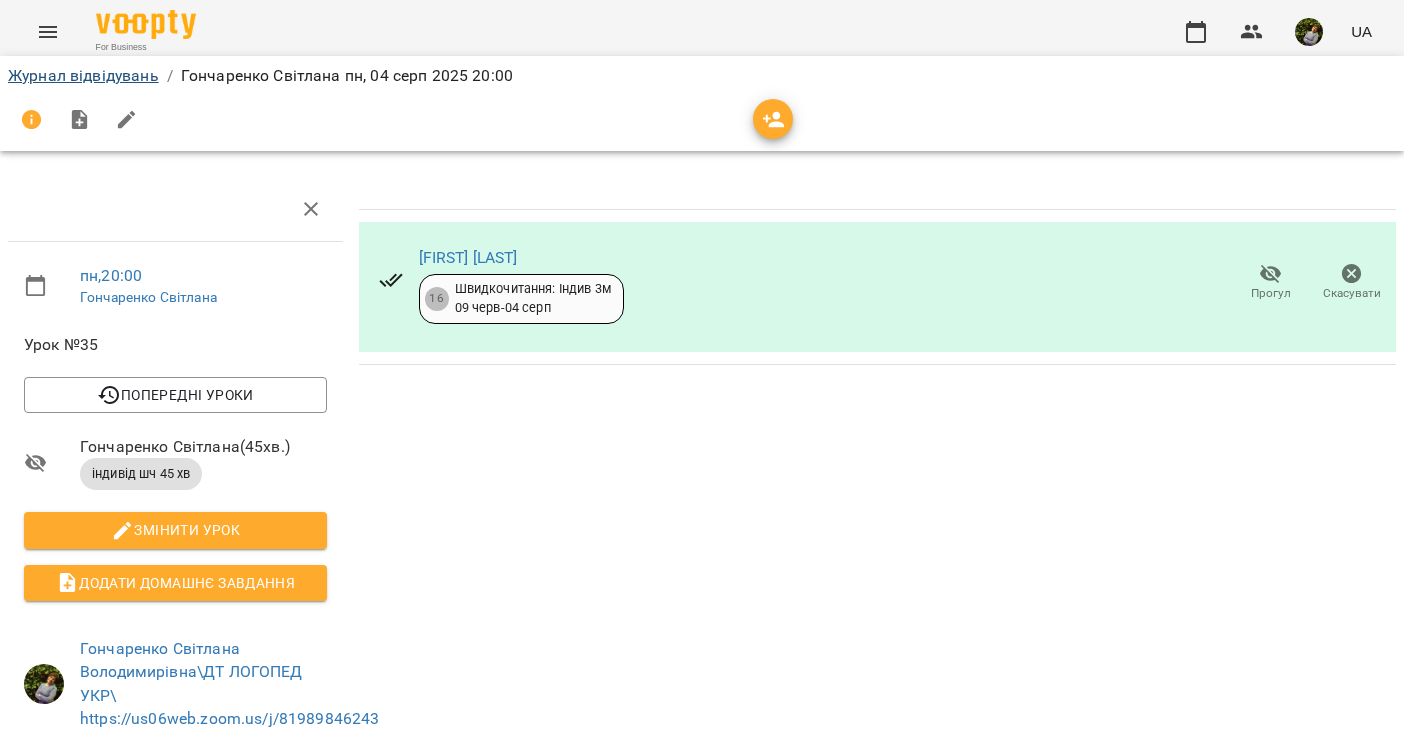 click on "Журнал відвідувань" at bounding box center [83, 75] 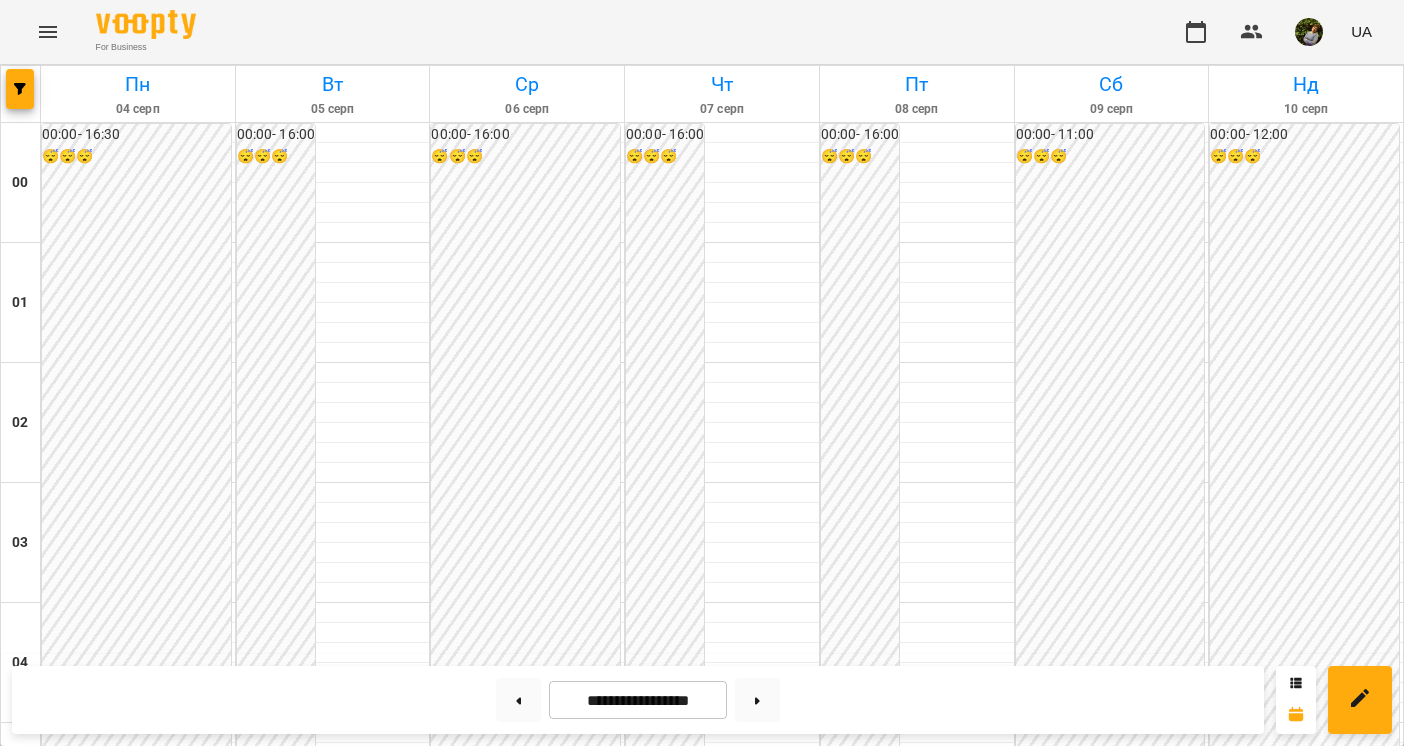 scroll, scrollTop: 1959, scrollLeft: 0, axis: vertical 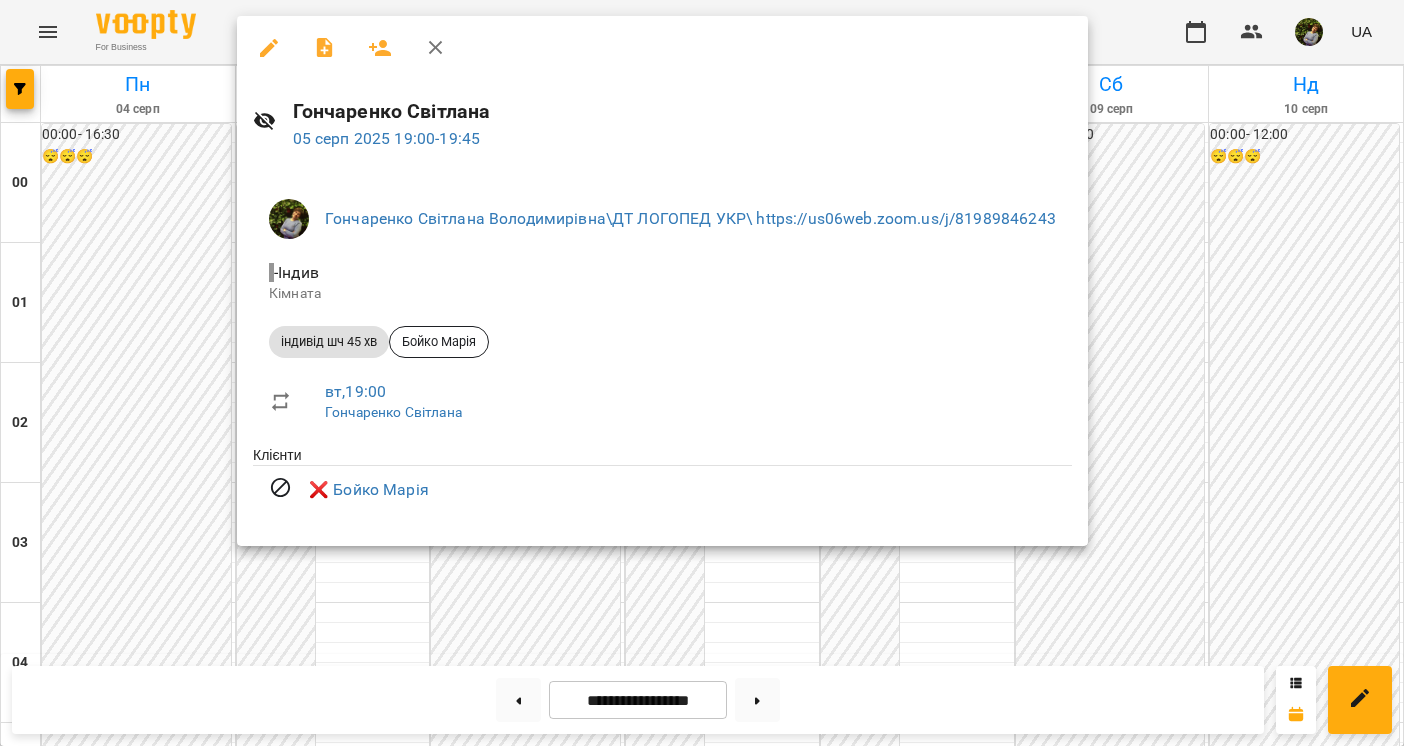 click at bounding box center (702, 373) 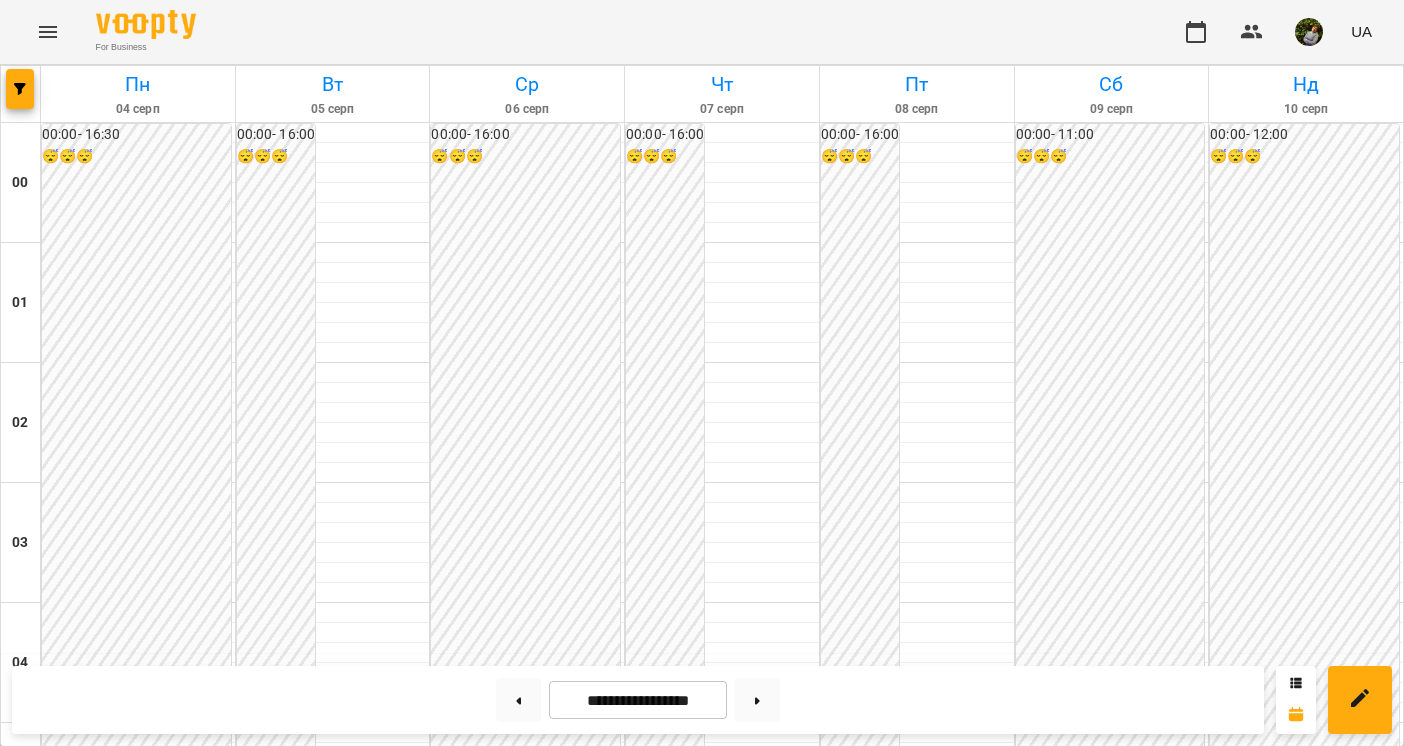 scroll, scrollTop: 2346, scrollLeft: 0, axis: vertical 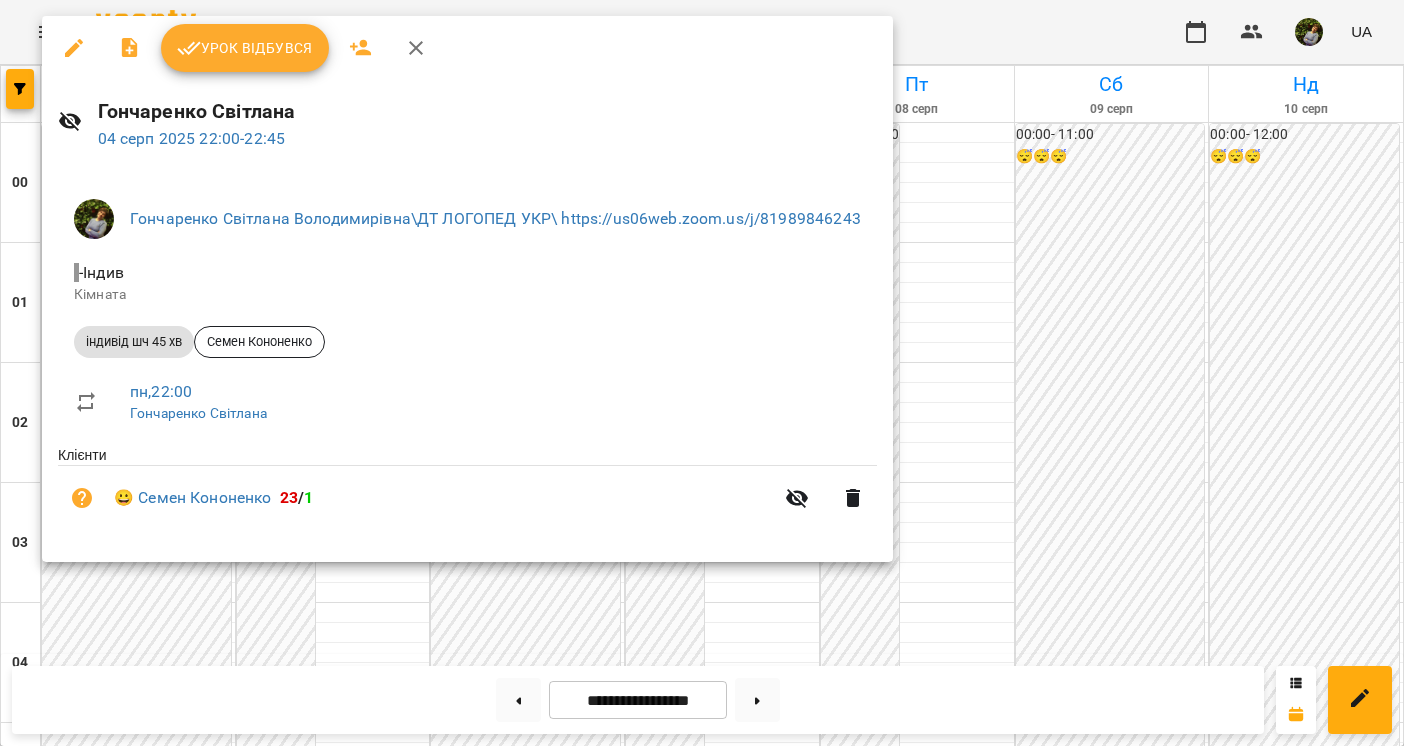 click at bounding box center (702, 373) 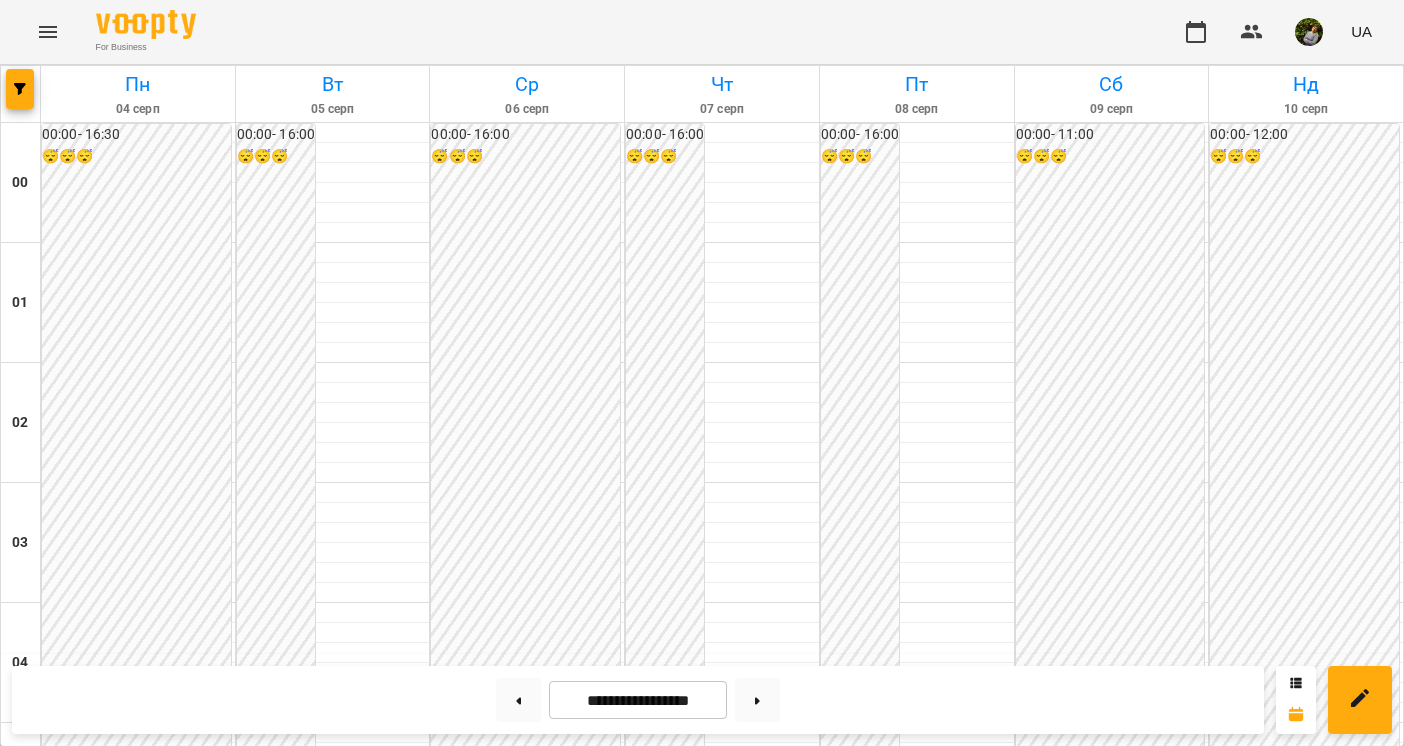click on "індивід шч 45 хв - Семен Кононенко" at bounding box center [722, 2837] 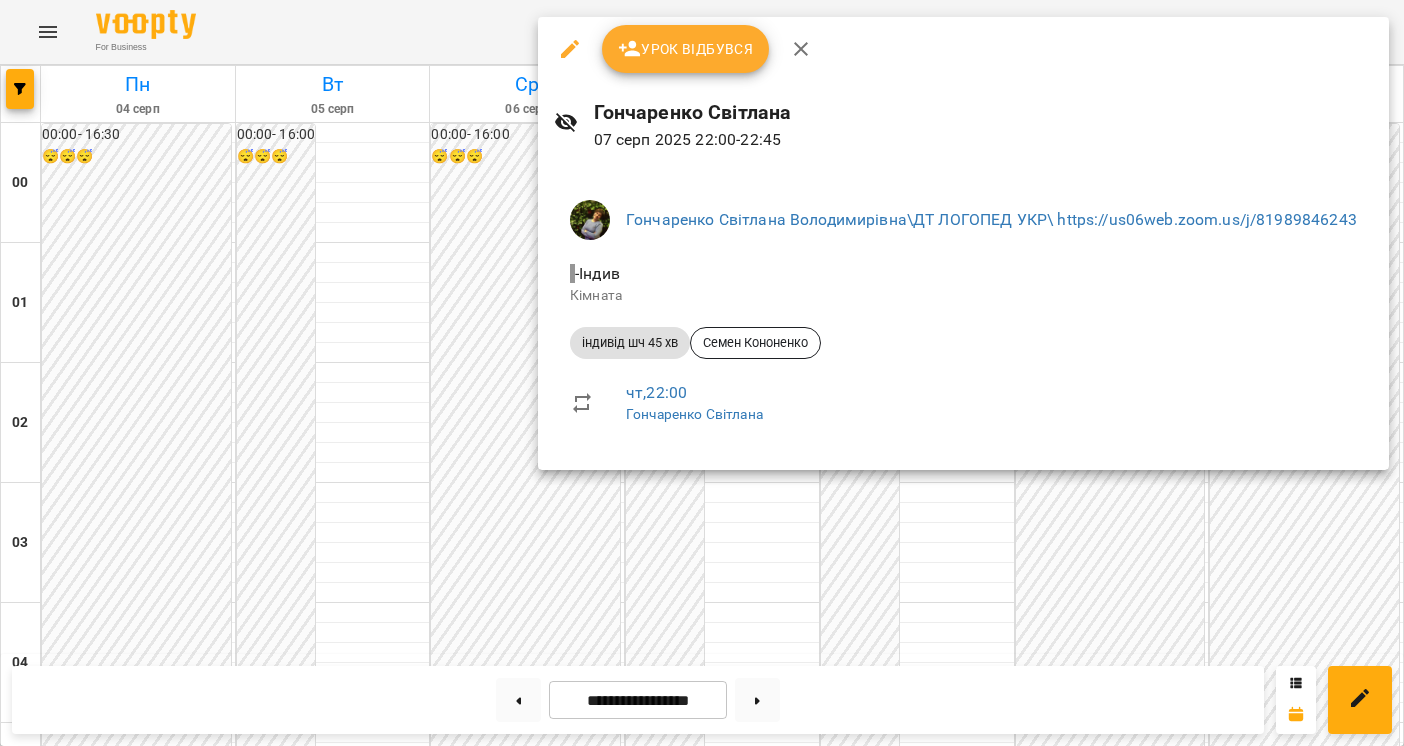 click 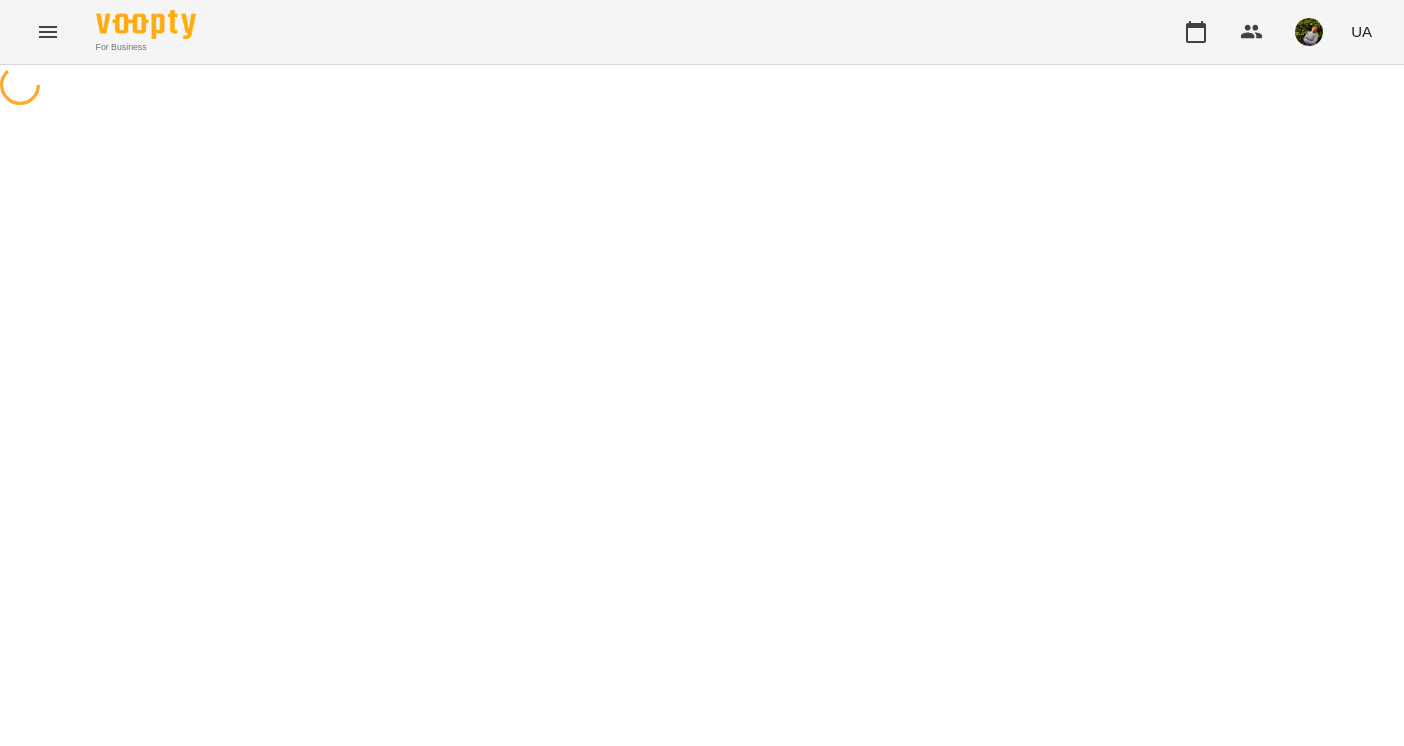 select on "**********" 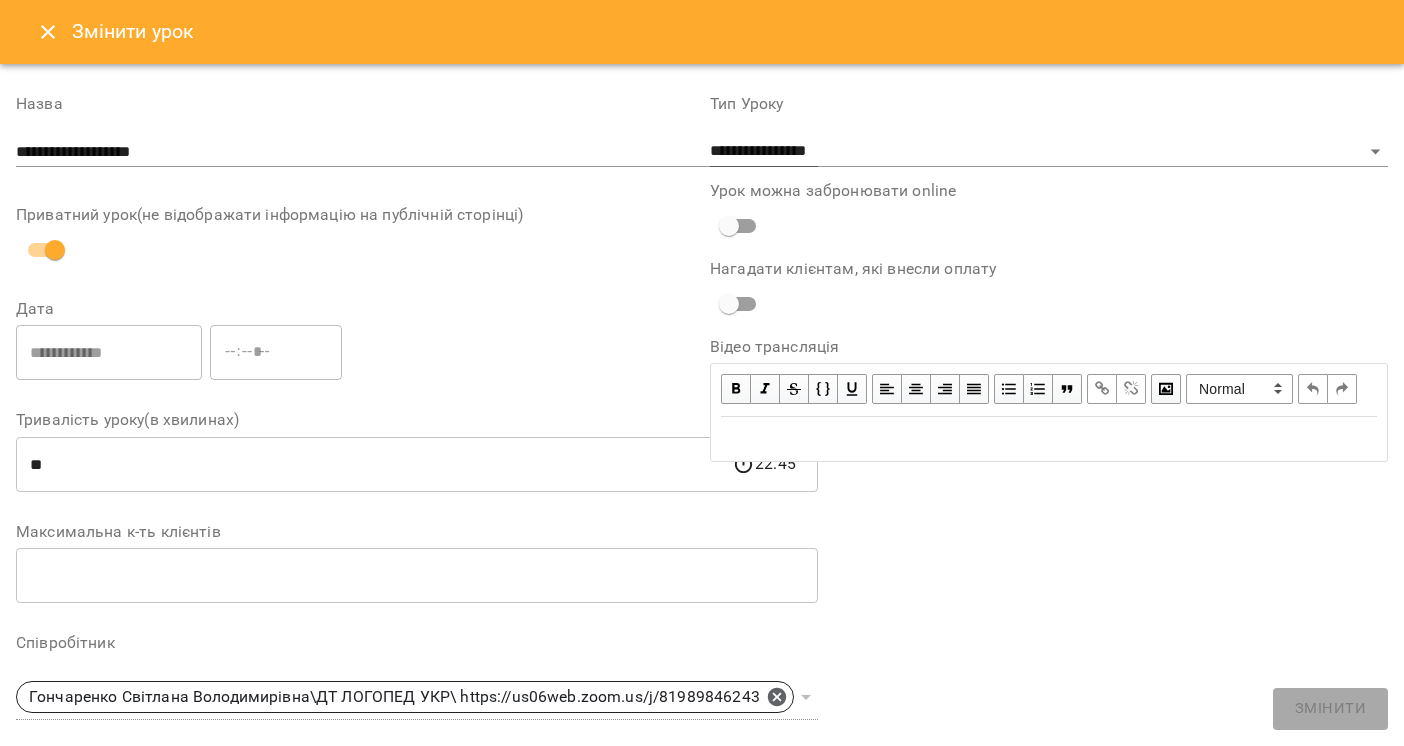 click 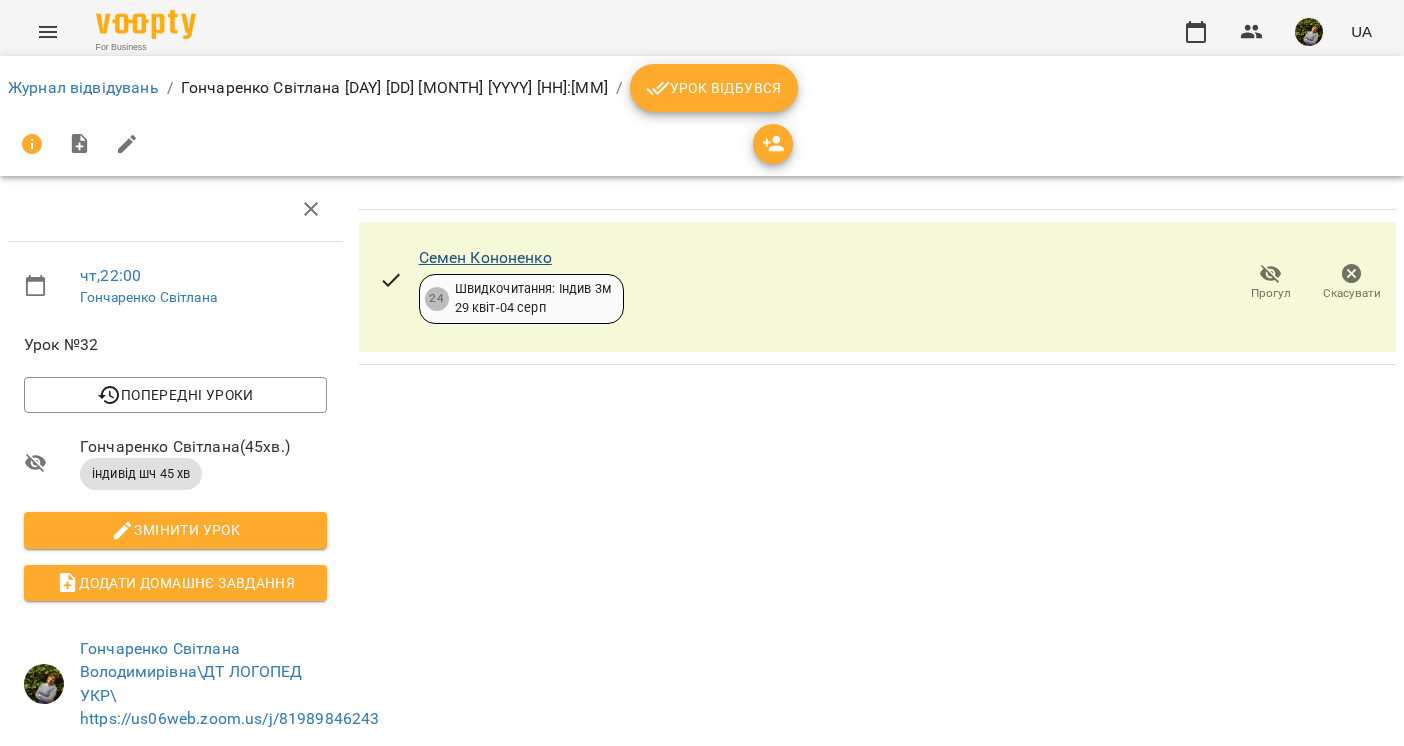 click on "Семен Кононенко" at bounding box center [485, 257] 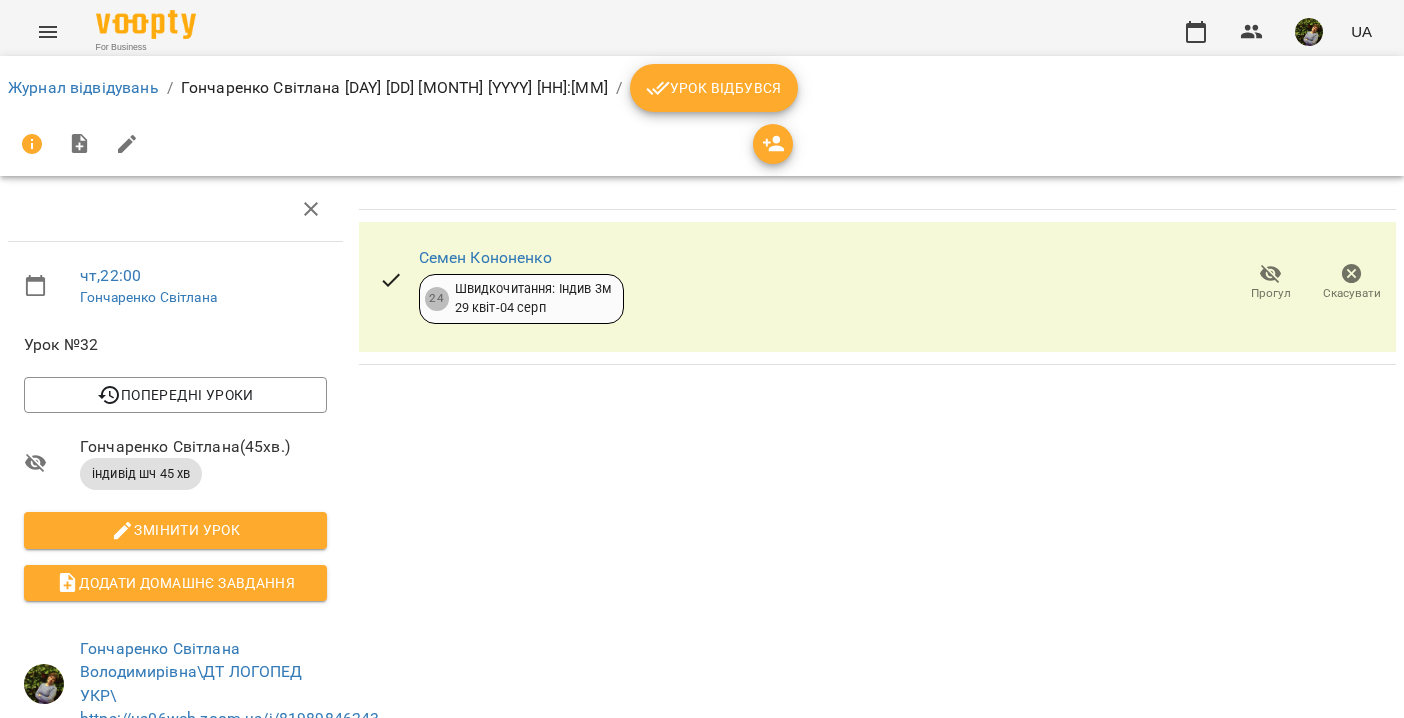 click 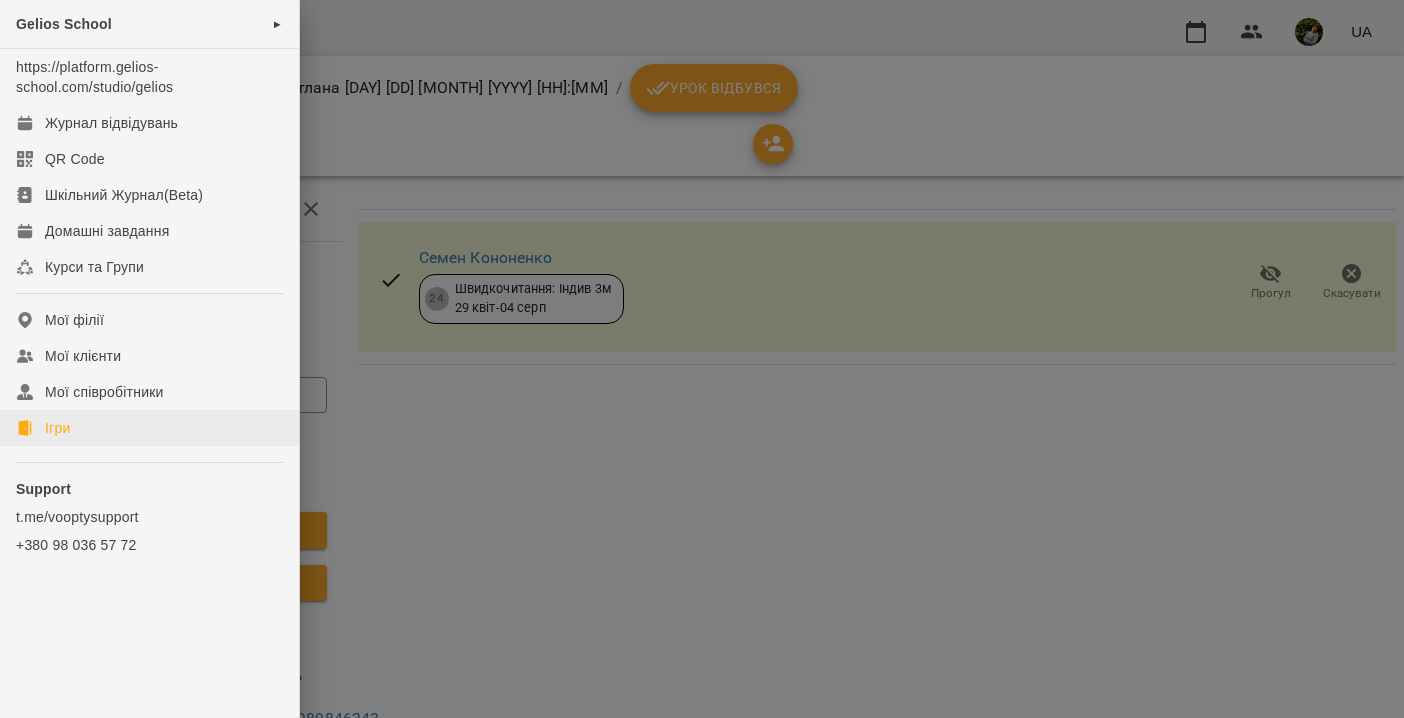 click on "Ігри" 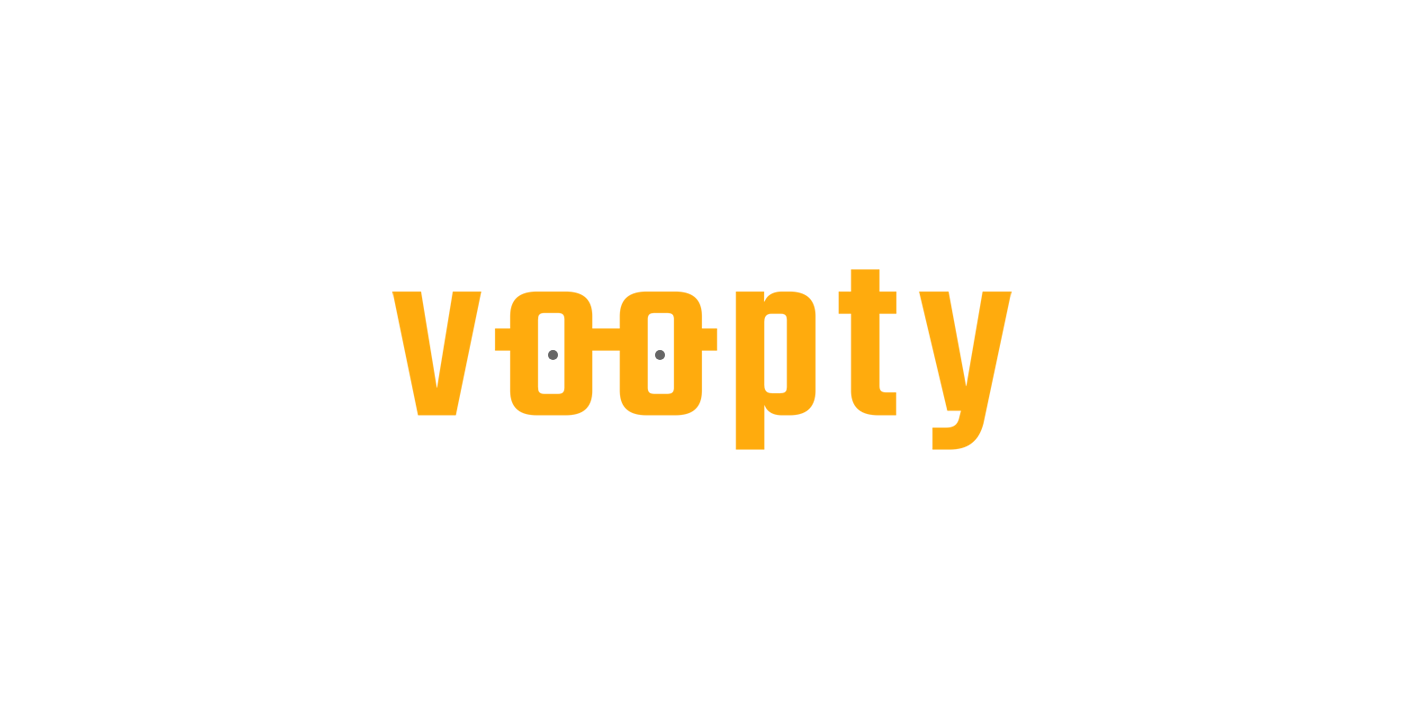 scroll, scrollTop: 0, scrollLeft: 0, axis: both 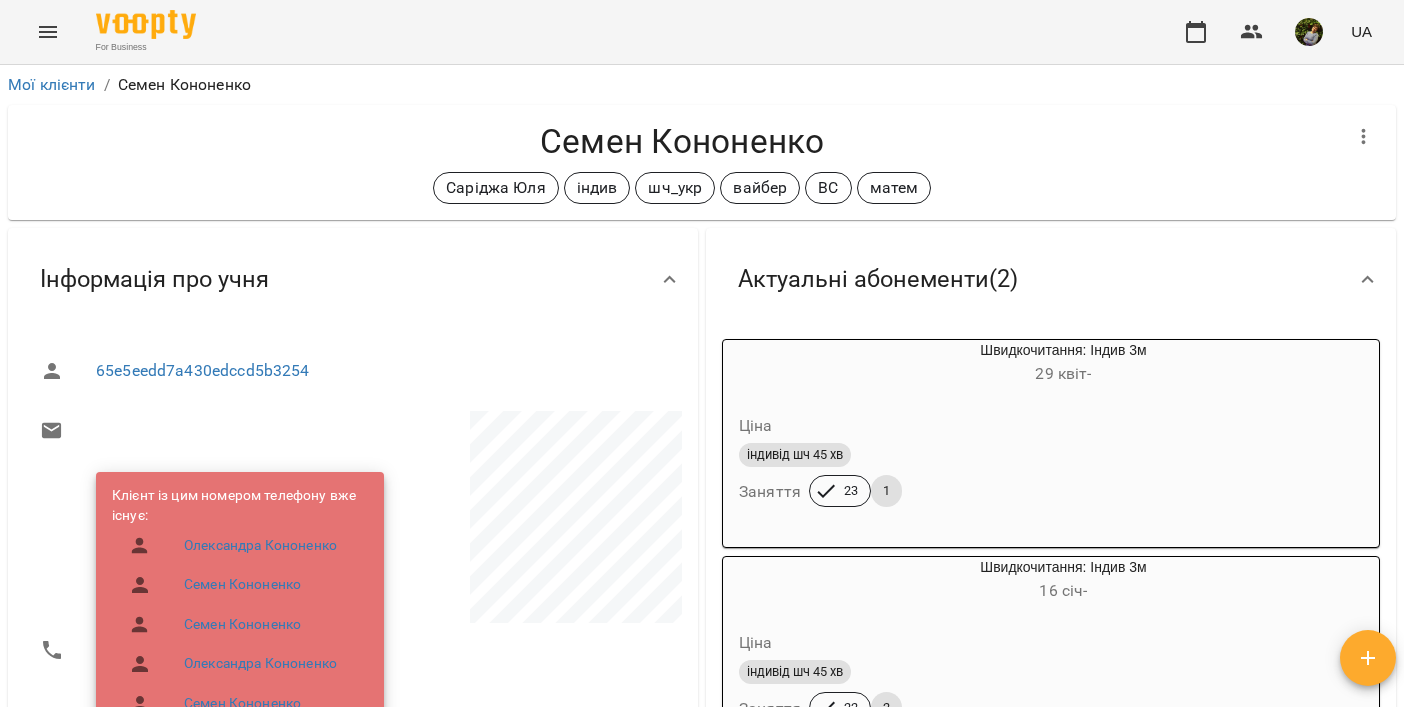 click at bounding box center (48, 32) 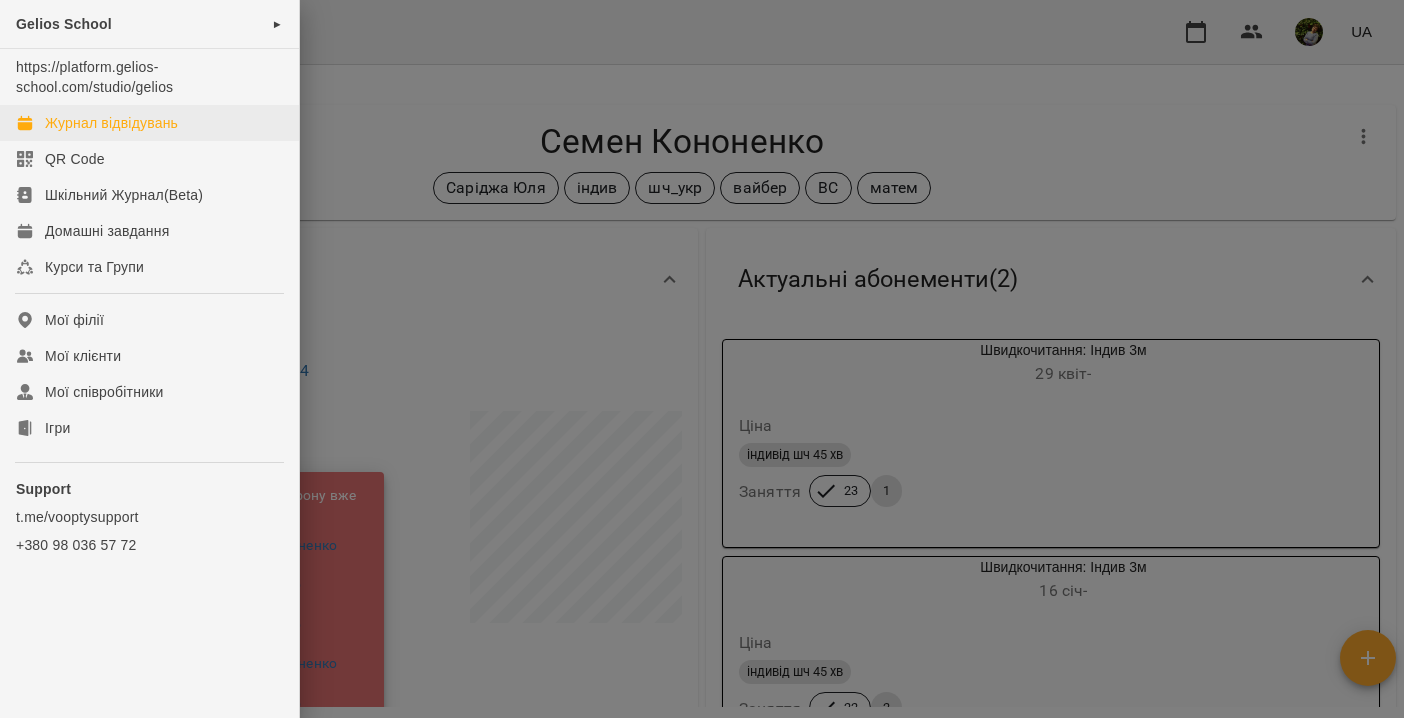 click on "Журнал відвідувань" at bounding box center (111, 123) 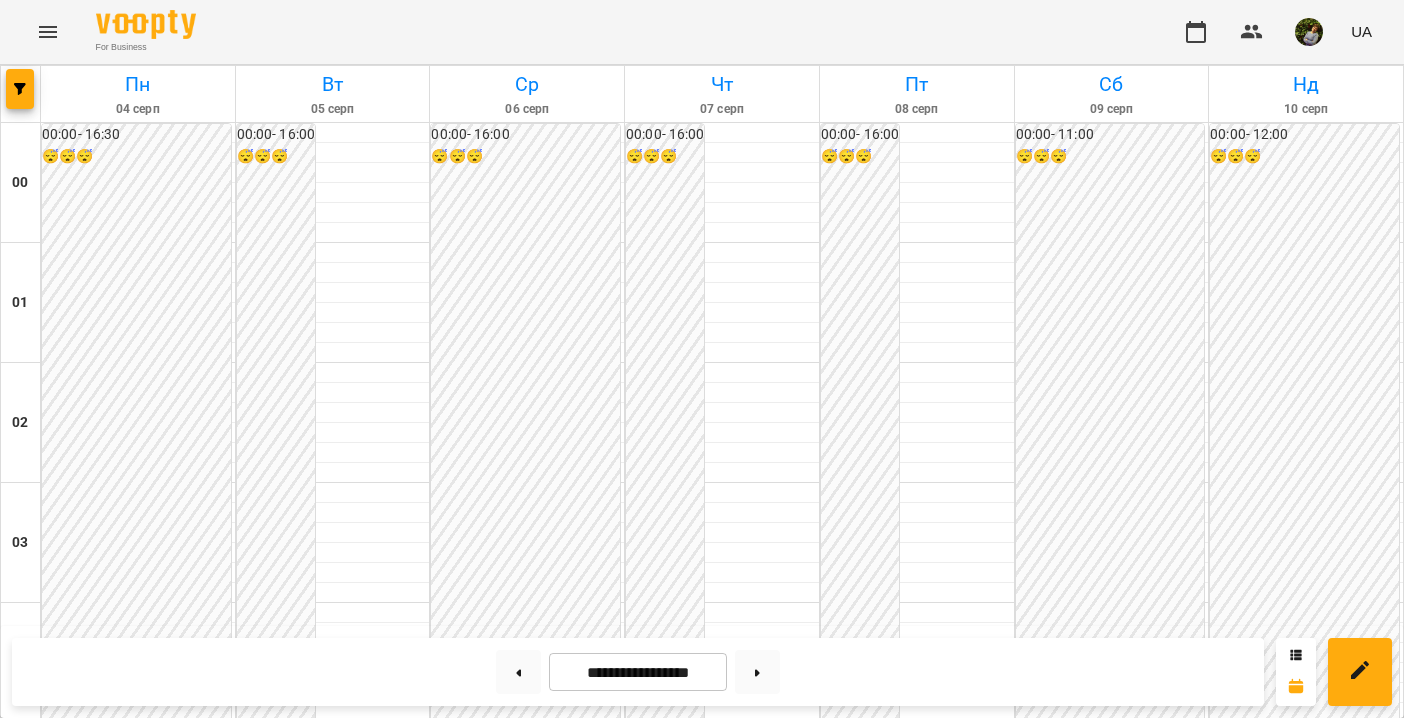 scroll, scrollTop: 1067, scrollLeft: 0, axis: vertical 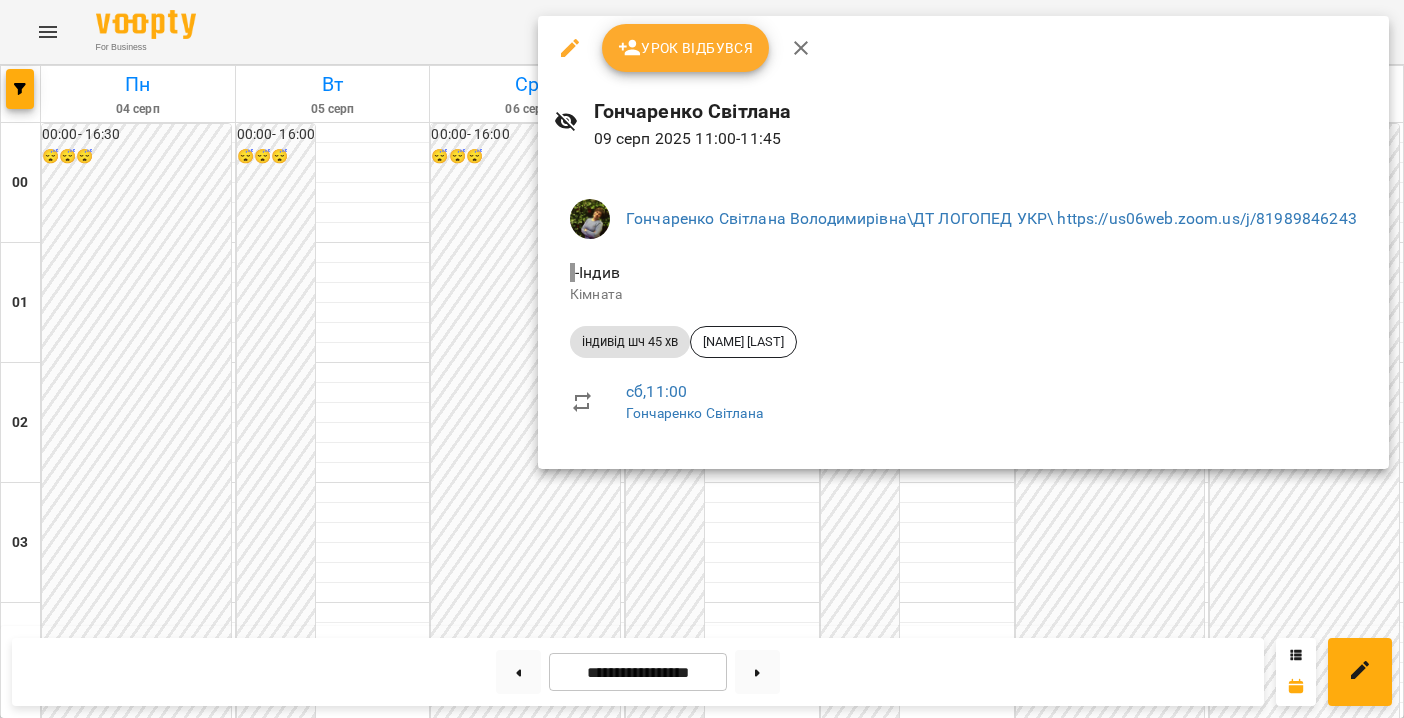 click at bounding box center [702, 359] 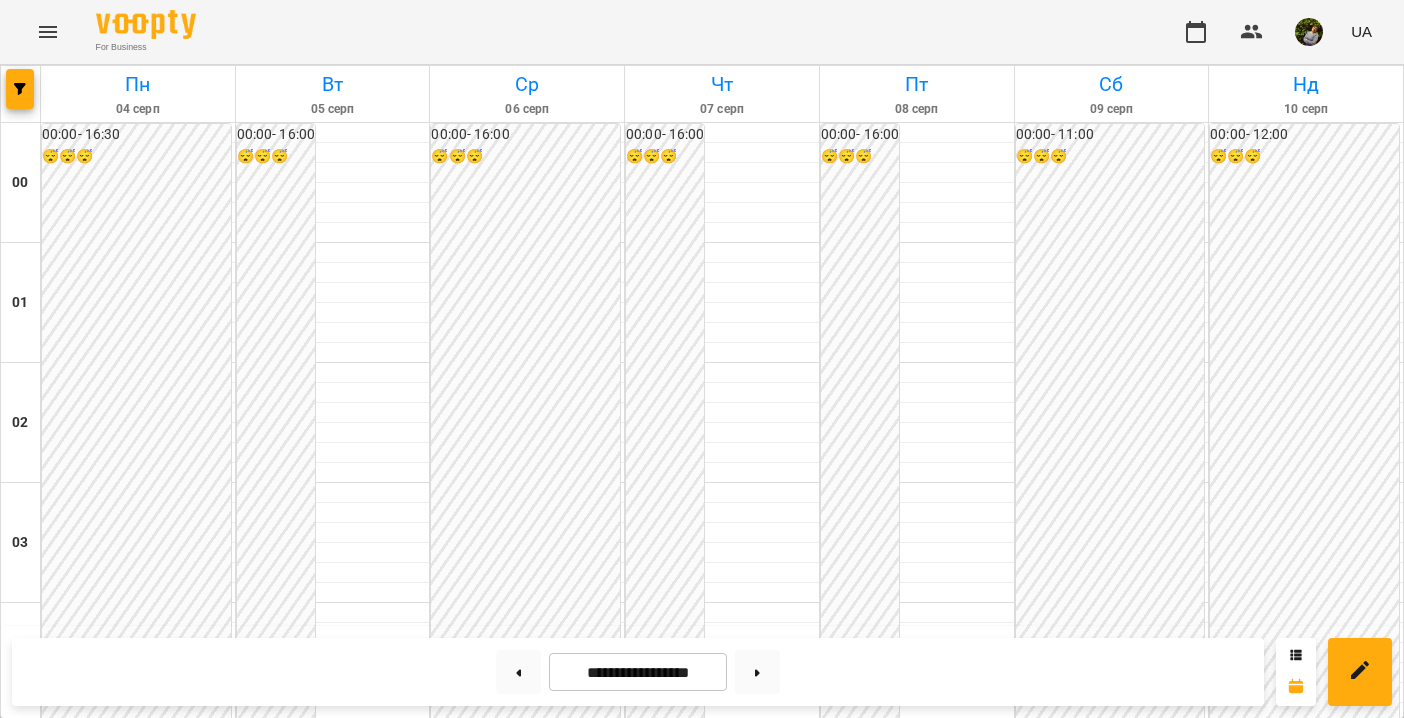 scroll, scrollTop: 1123, scrollLeft: 0, axis: vertical 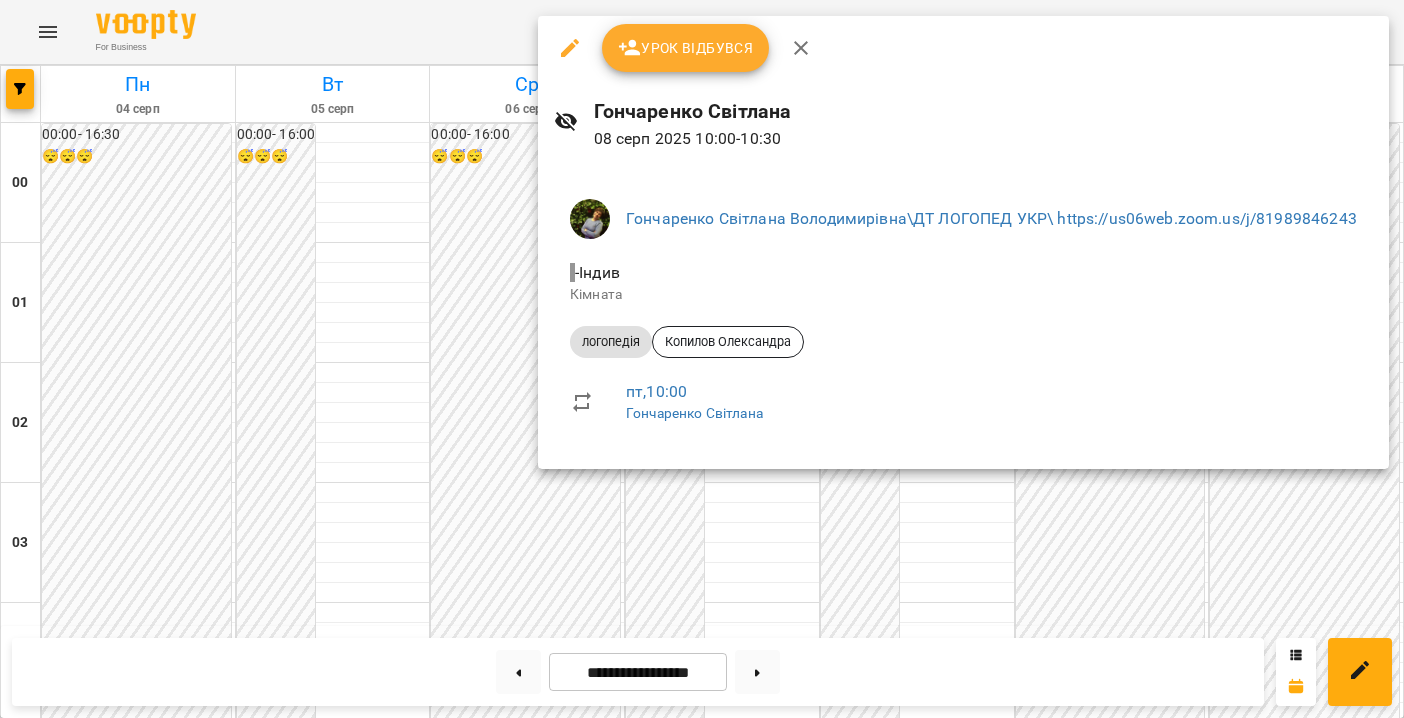 click at bounding box center [702, 359] 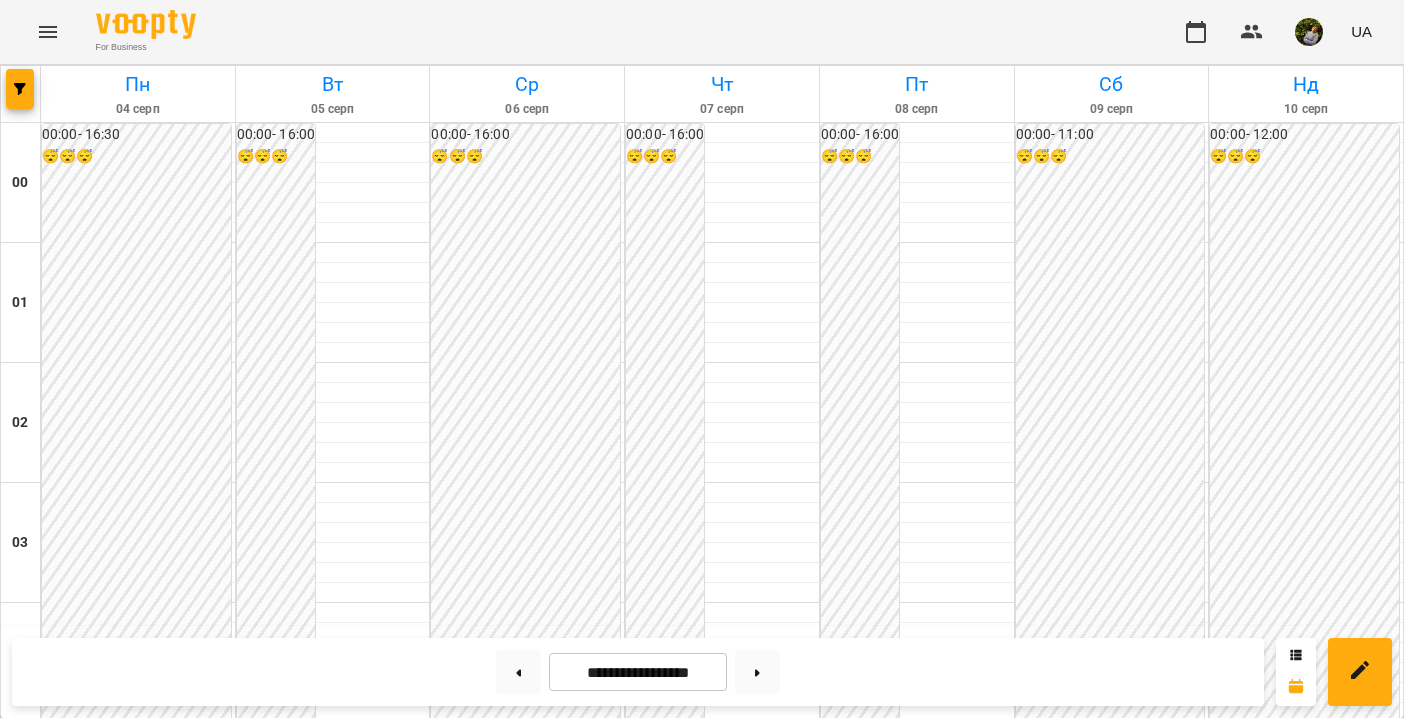 click on "11:00" at bounding box center (927, 1459) 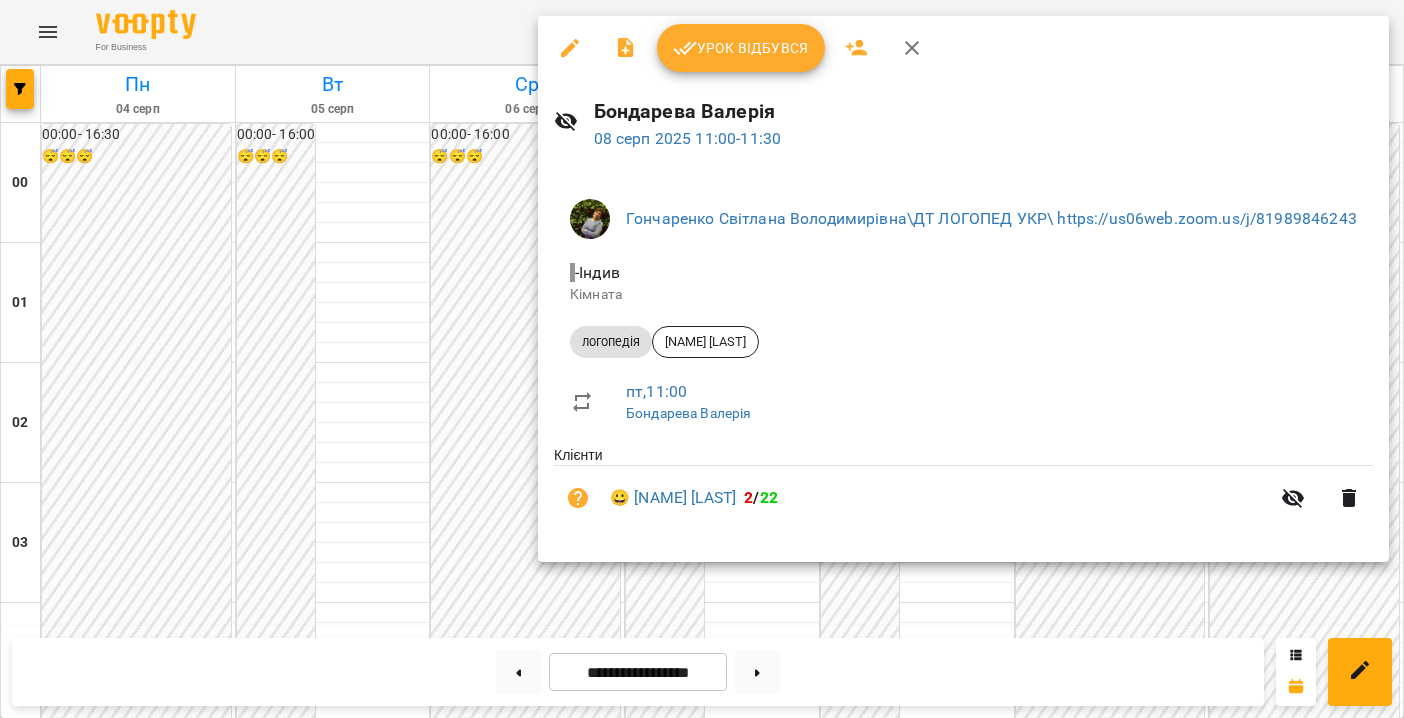 click at bounding box center (702, 359) 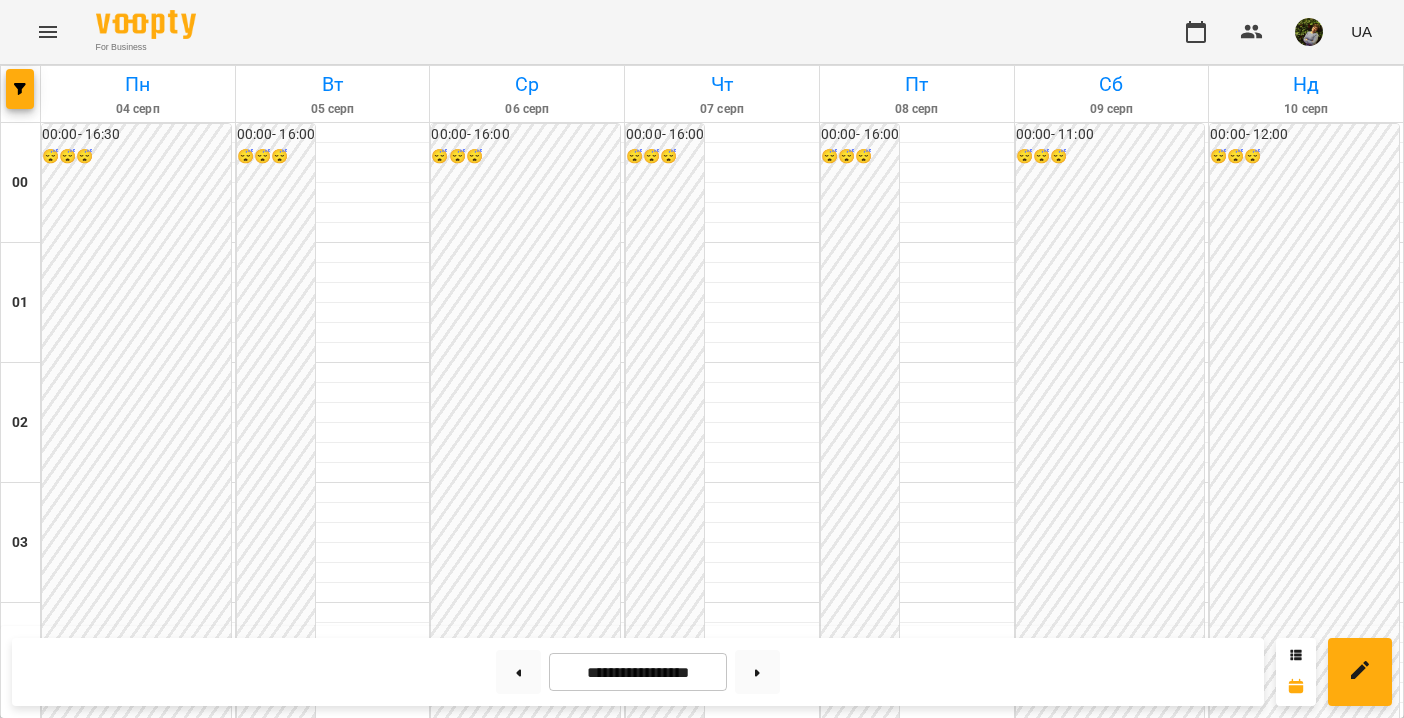 scroll, scrollTop: 2374, scrollLeft: 0, axis: vertical 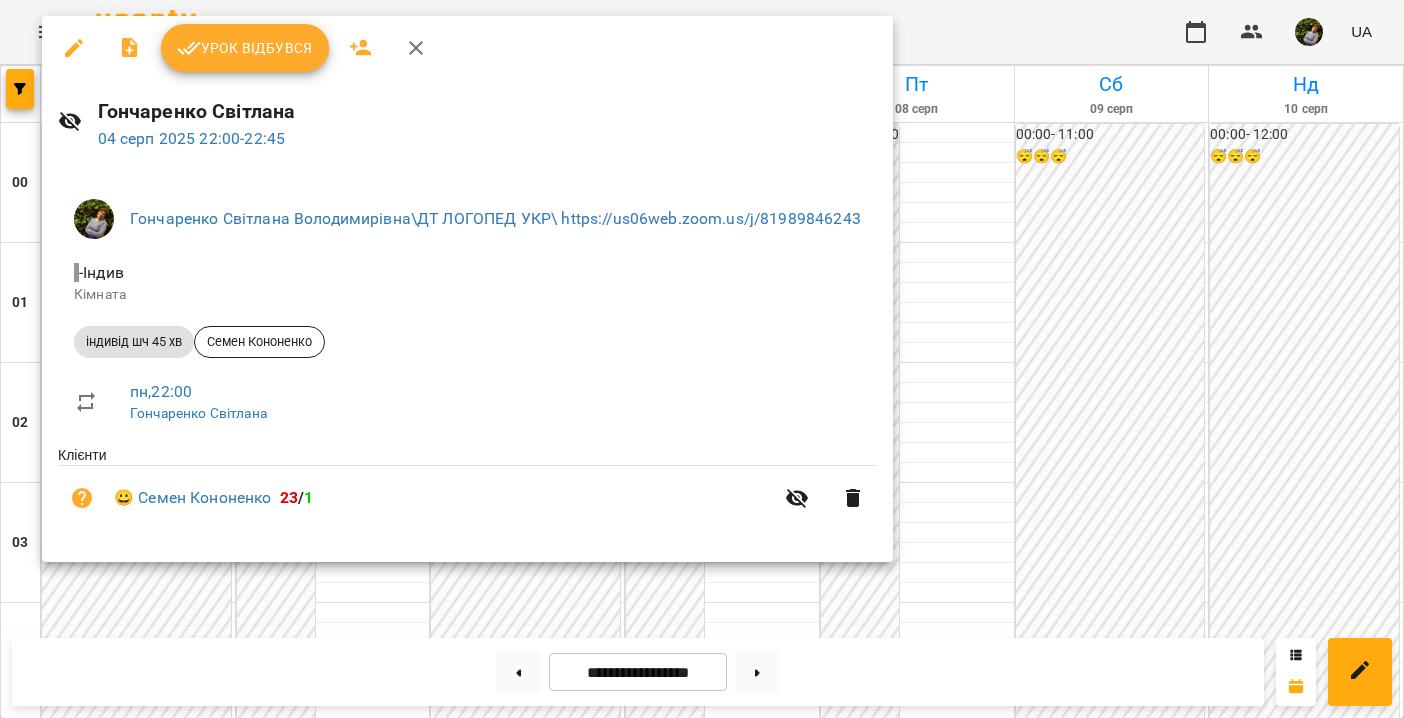 click at bounding box center [702, 359] 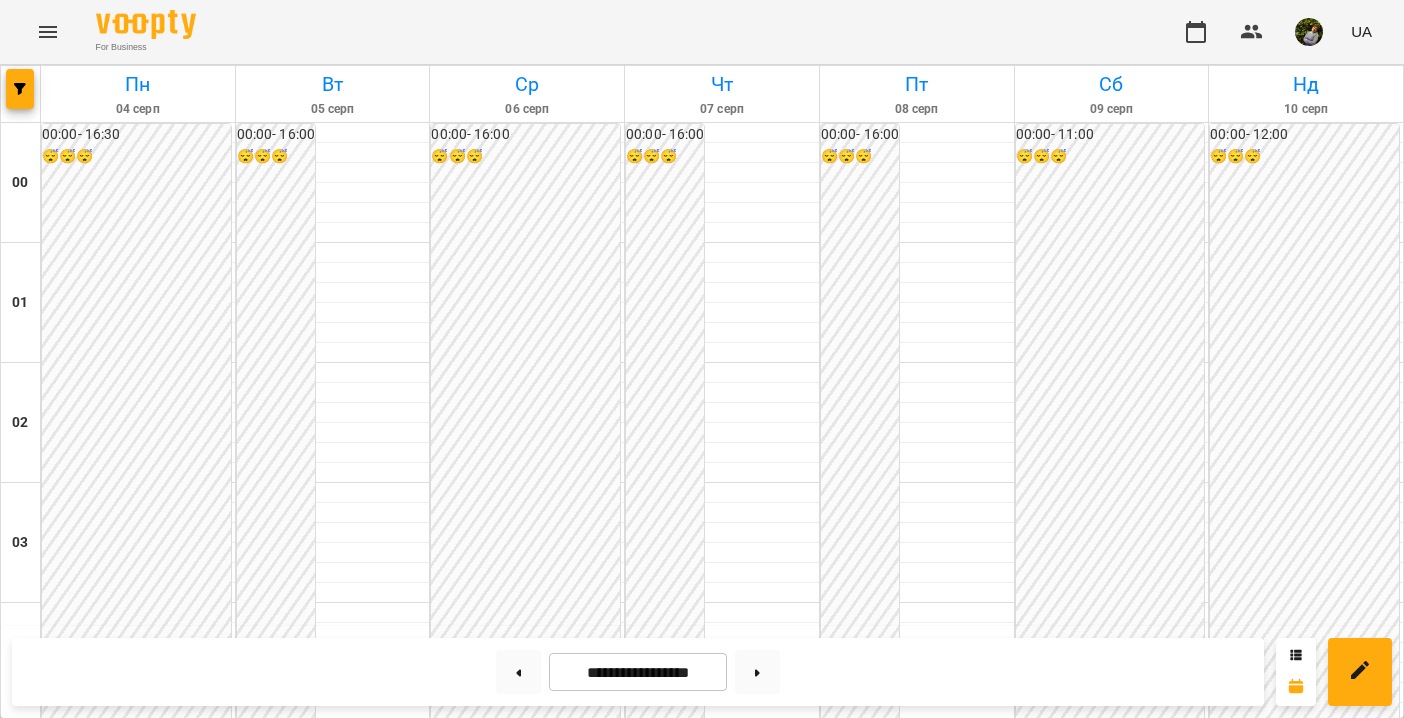 scroll, scrollTop: 1895, scrollLeft: 0, axis: vertical 